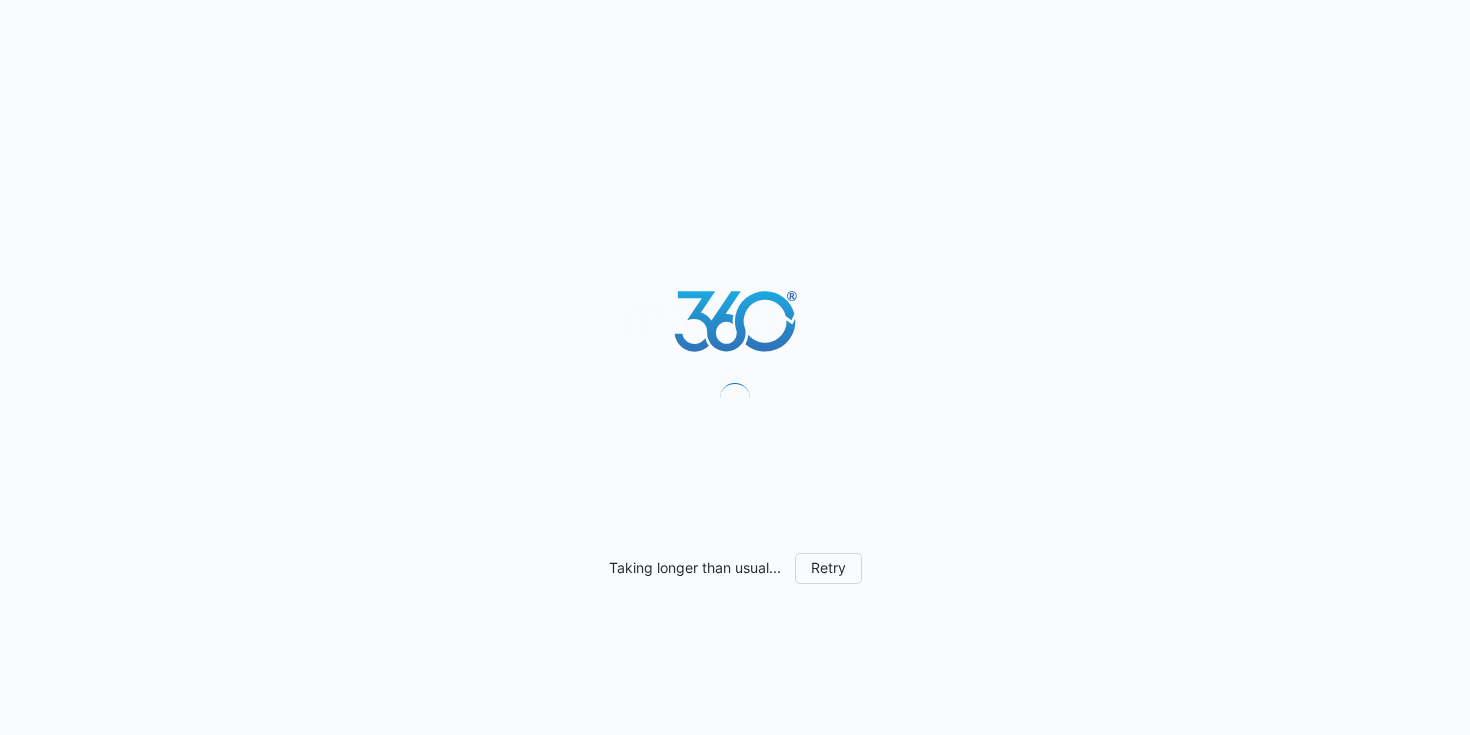 scroll, scrollTop: 0, scrollLeft: 0, axis: both 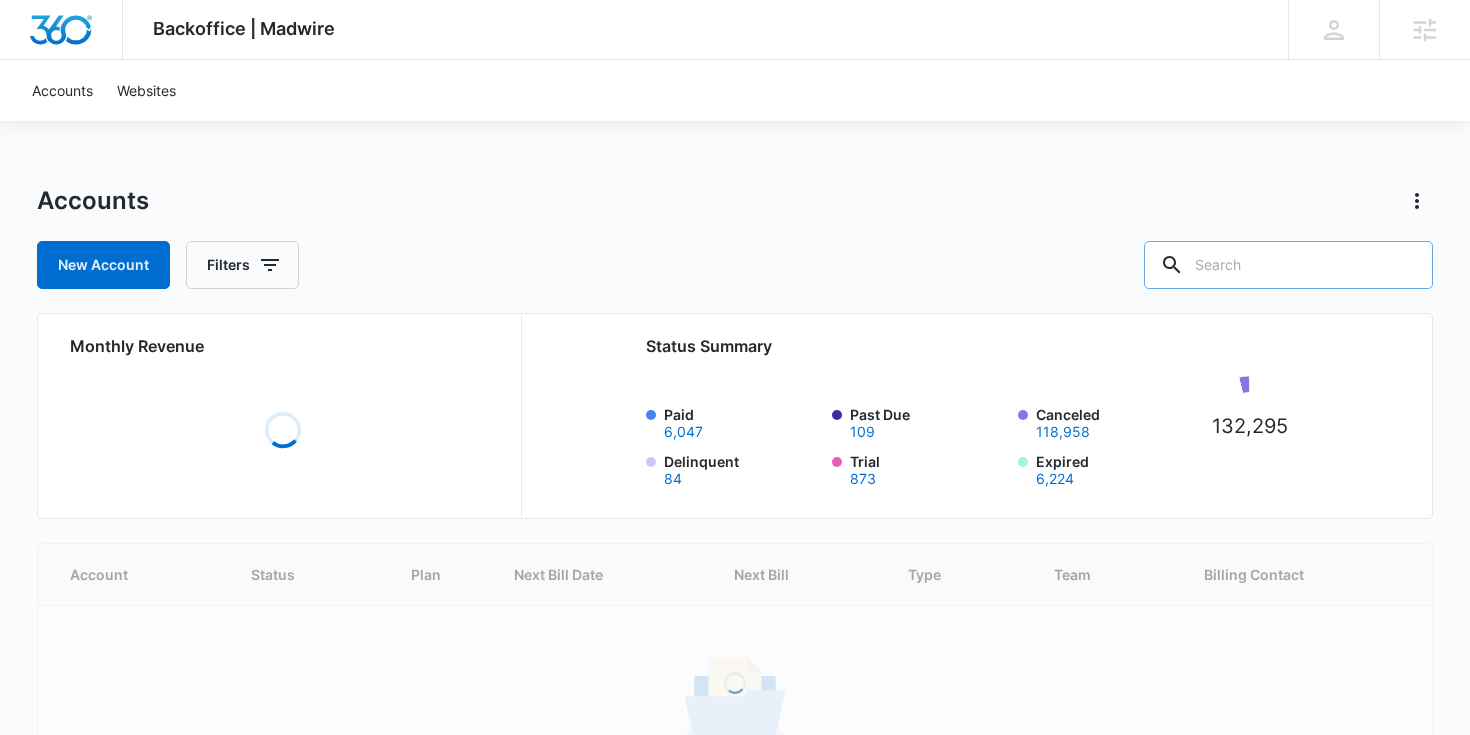 click at bounding box center (1288, 265) 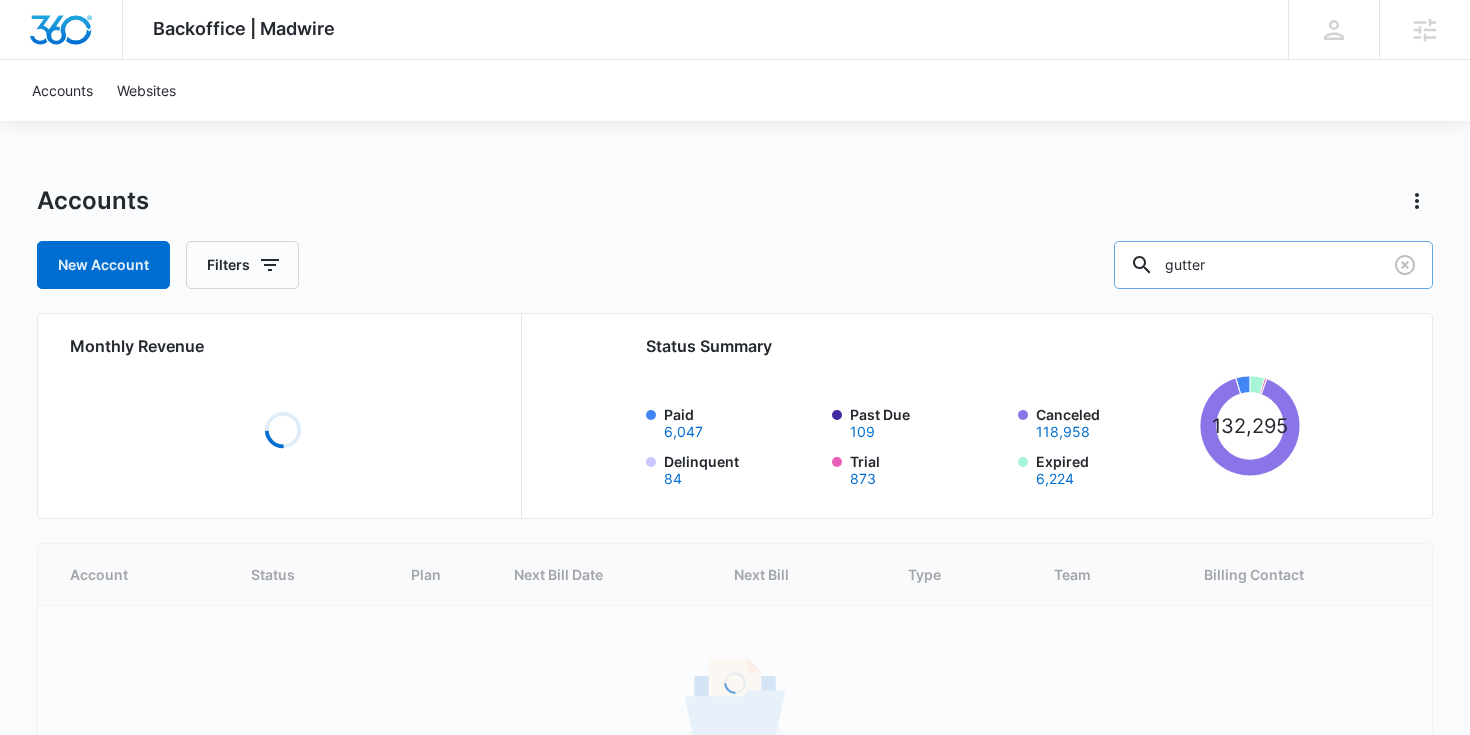 type on "gutter" 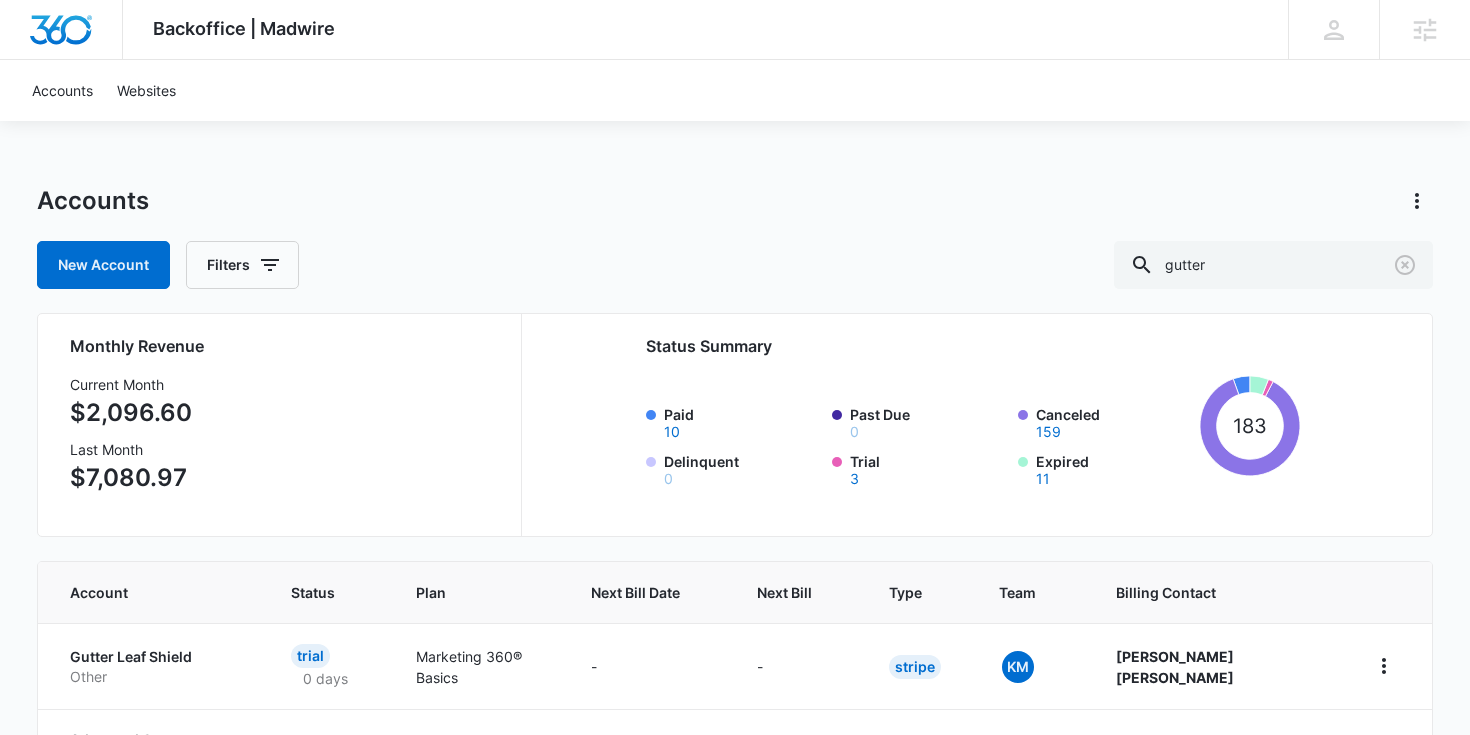click on "New Account Filters gutter" at bounding box center (735, 265) 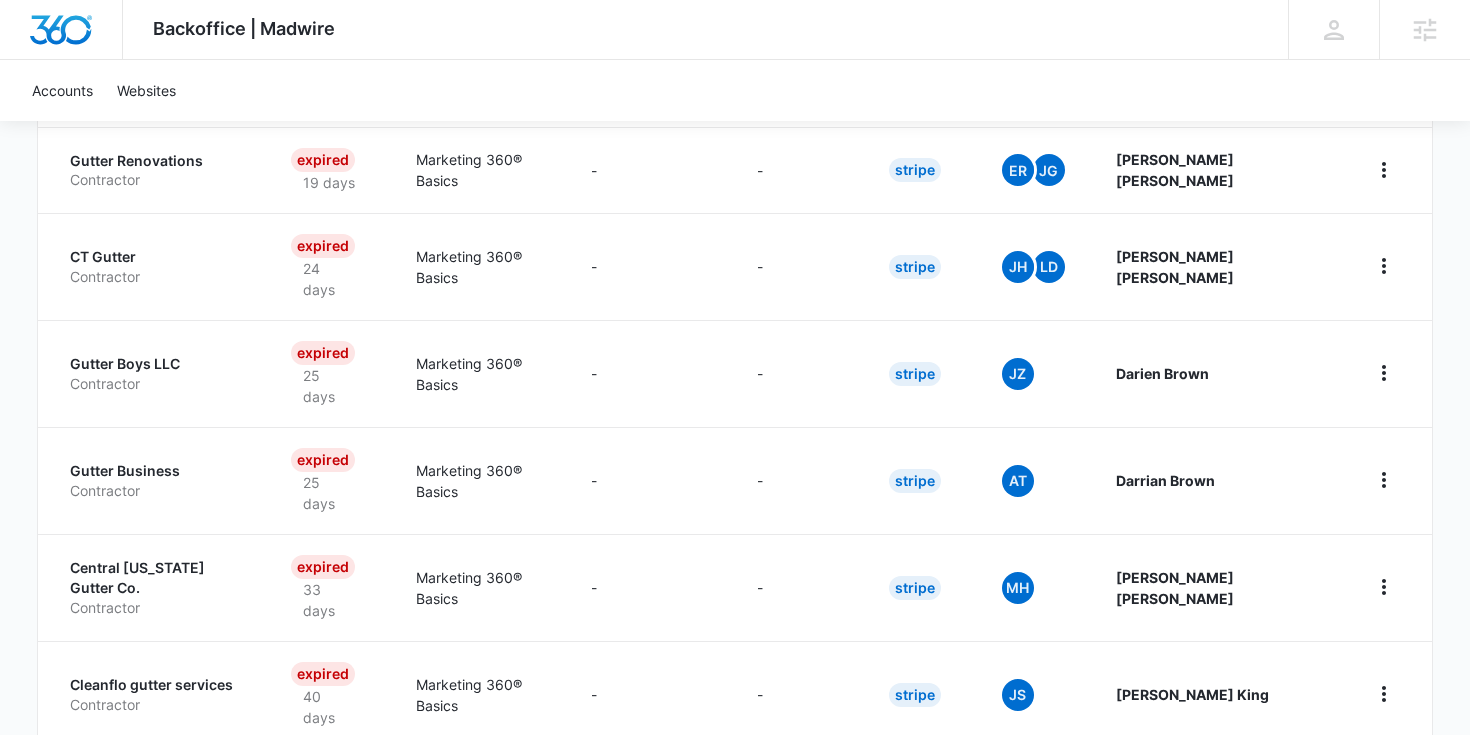 scroll, scrollTop: 859, scrollLeft: 0, axis: vertical 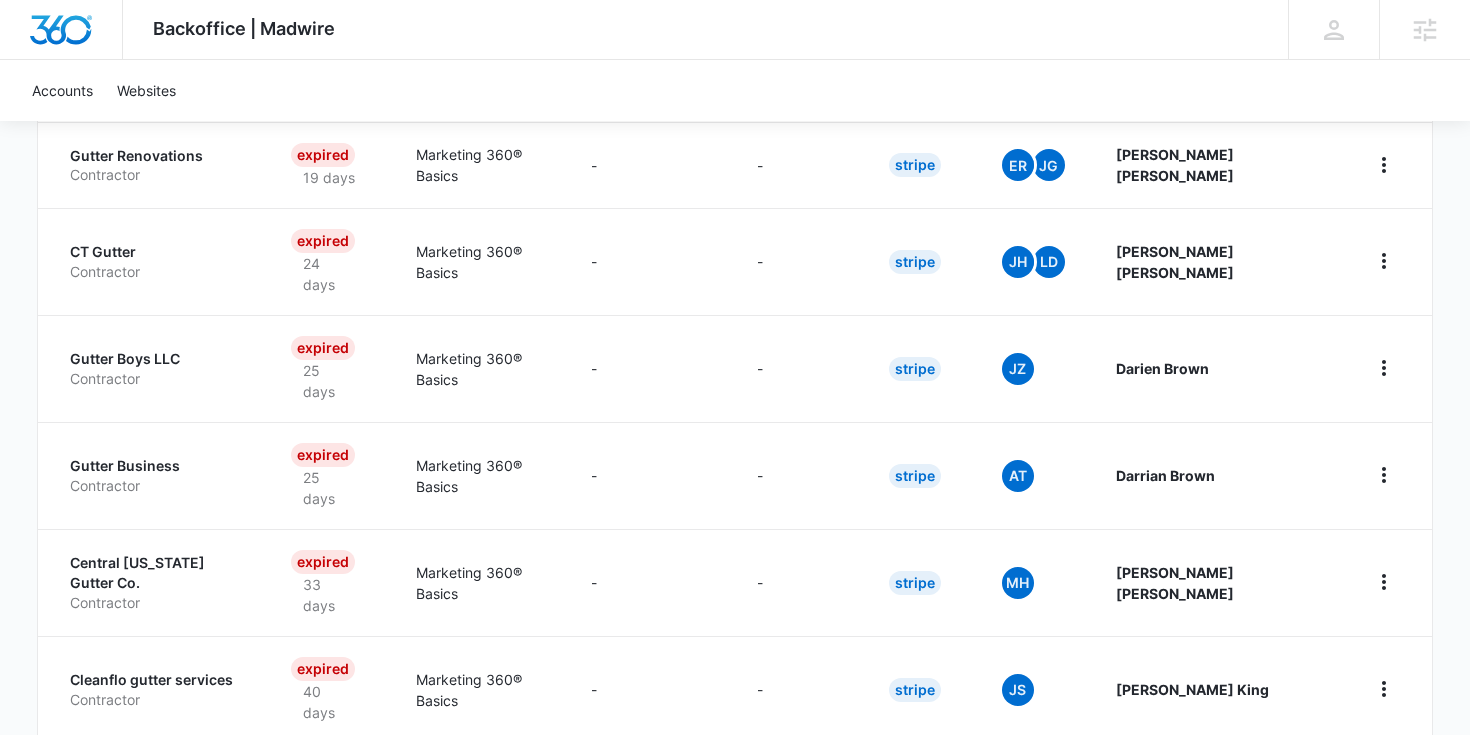 click on "2" at bounding box center (620, 787) 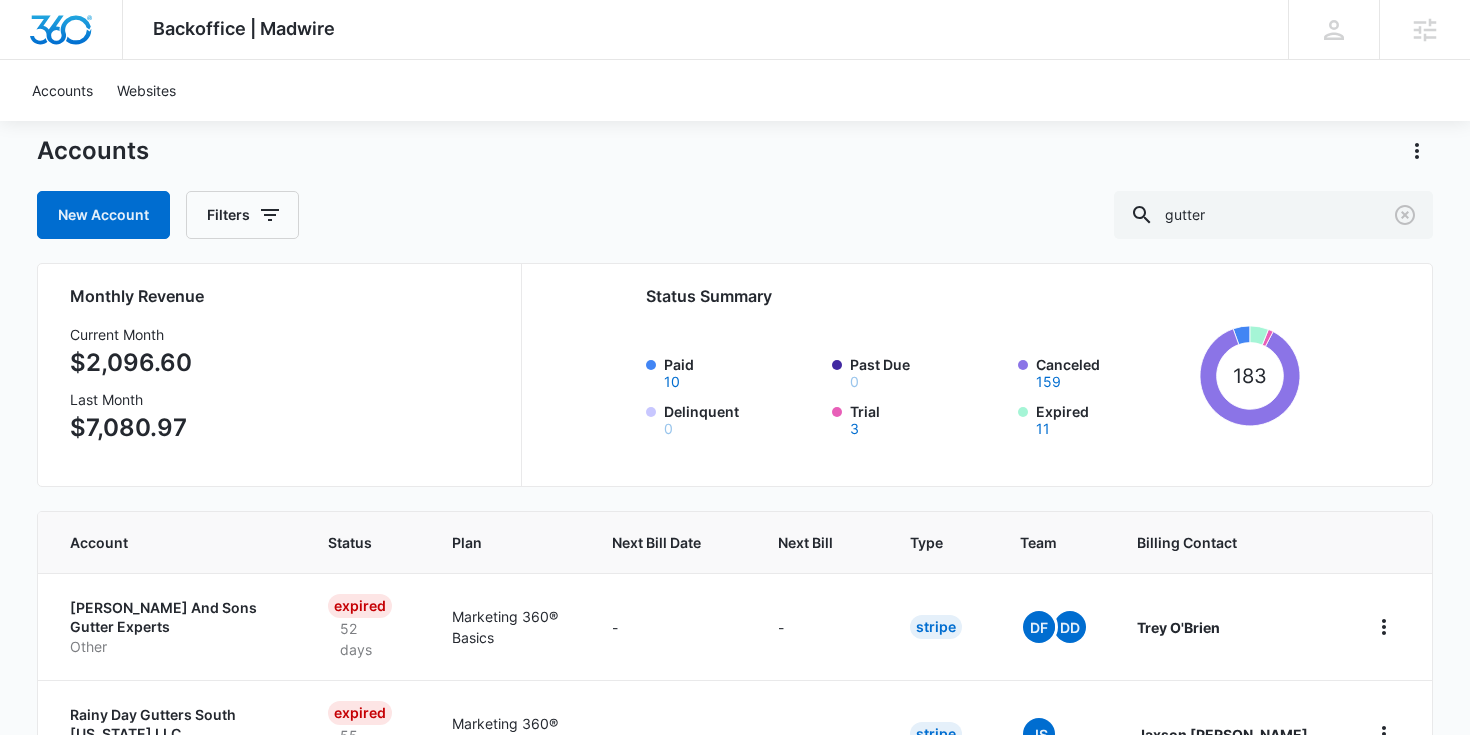 scroll, scrollTop: 0, scrollLeft: 0, axis: both 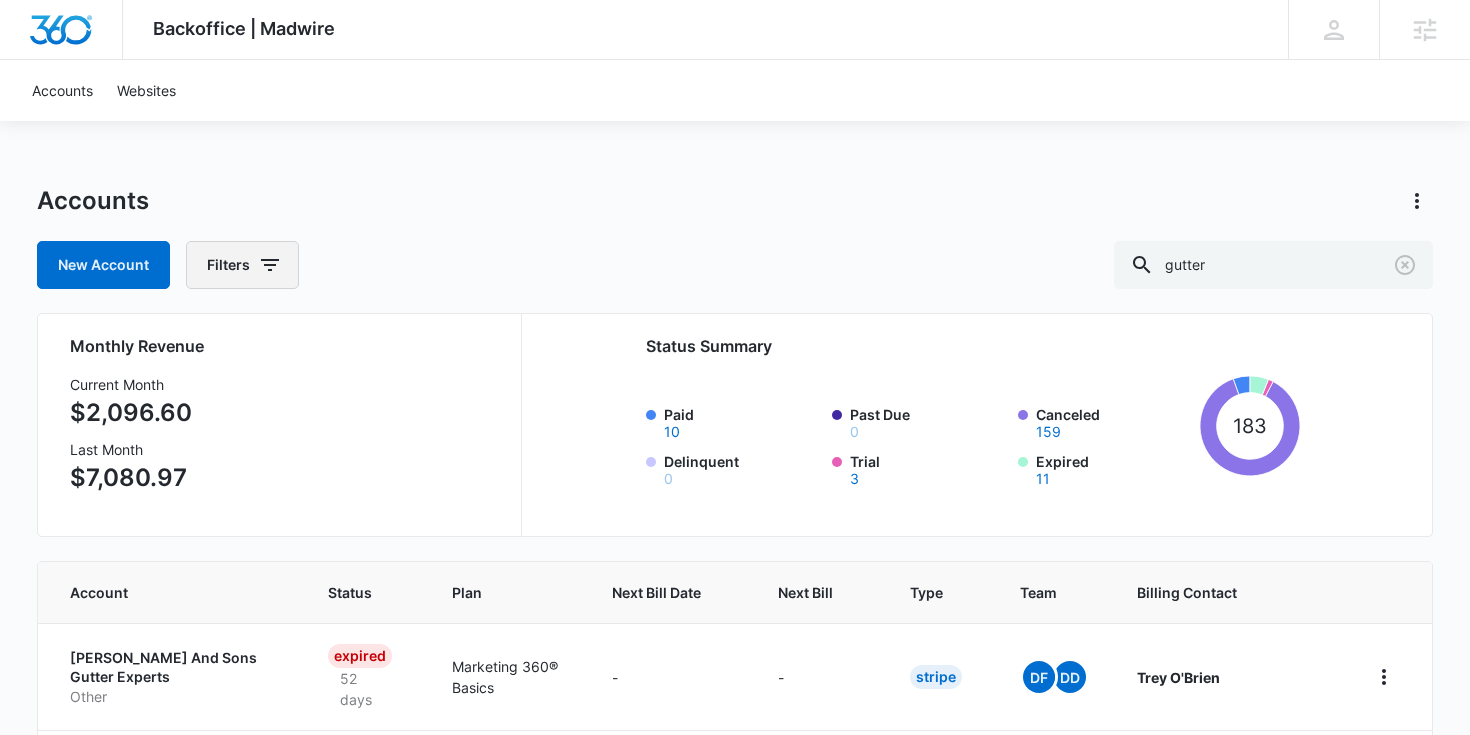 click on "Filters" at bounding box center (242, 265) 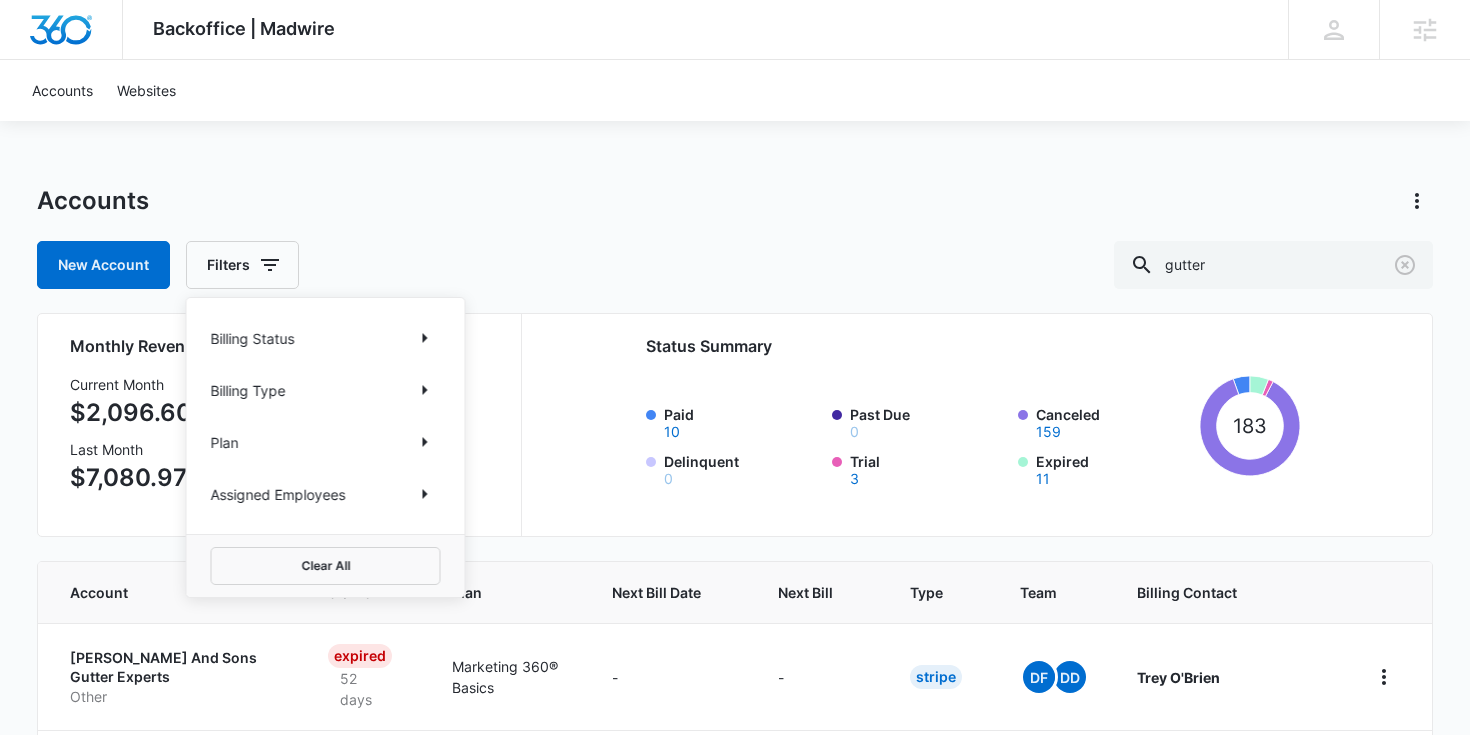 click on "Billing Status" at bounding box center (253, 338) 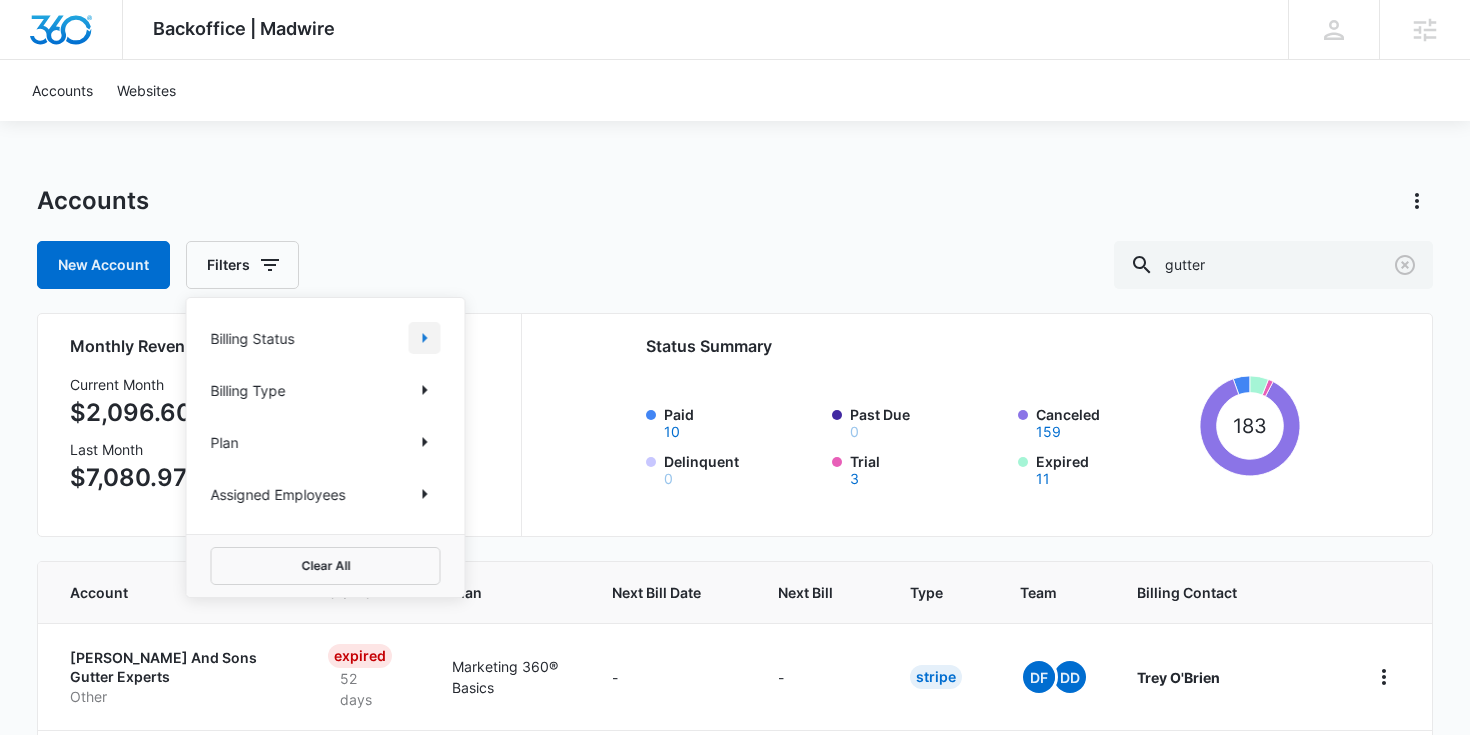 click at bounding box center (425, 338) 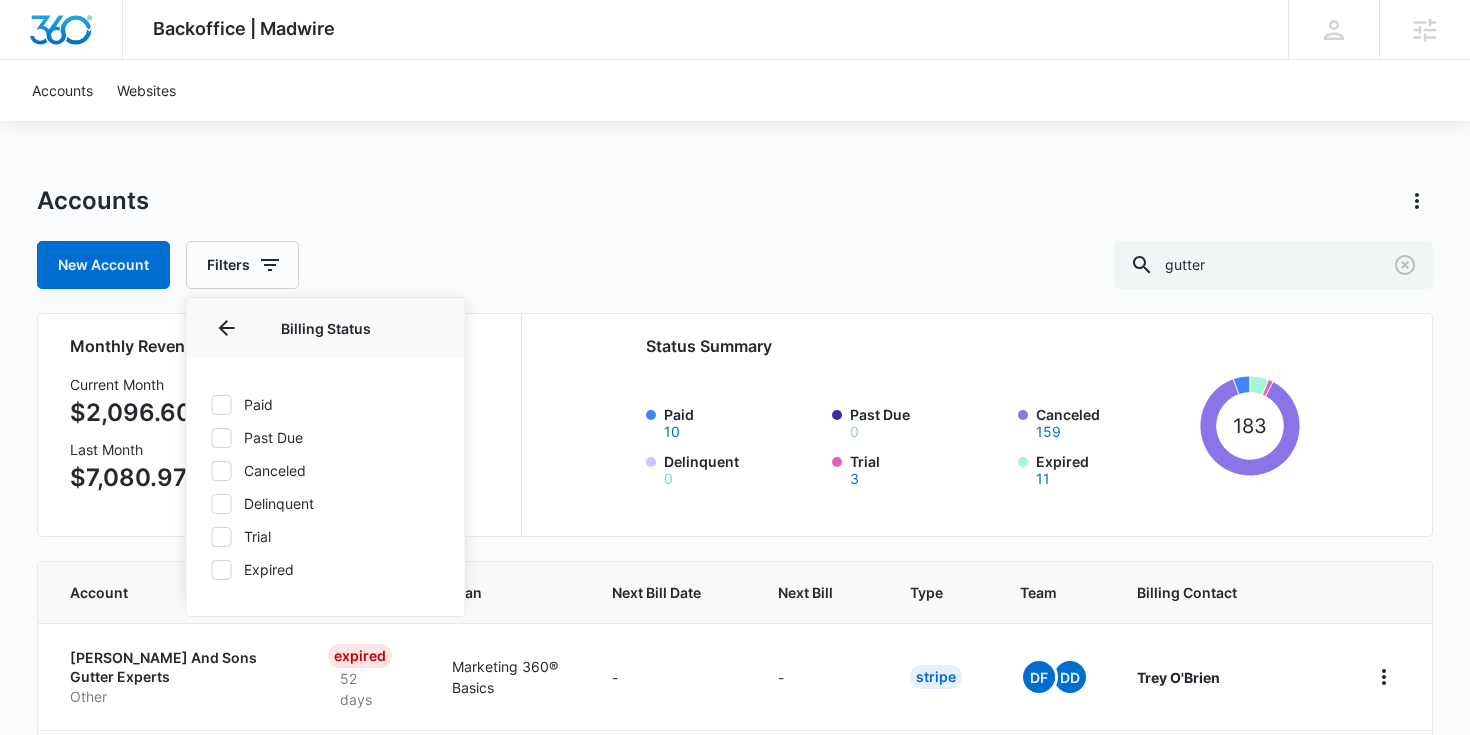 click on "Paid" at bounding box center [326, 404] 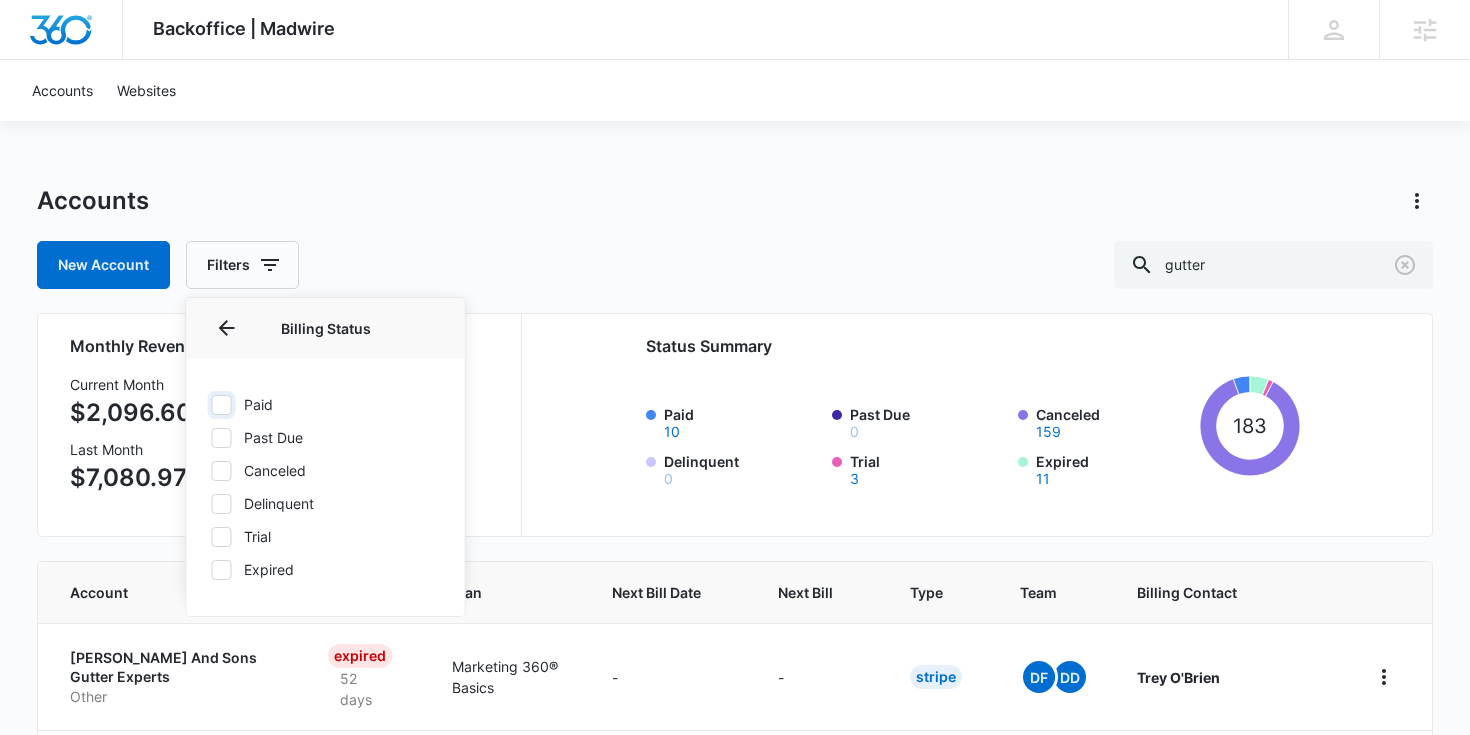 click on "Paid" at bounding box center (211, 404) 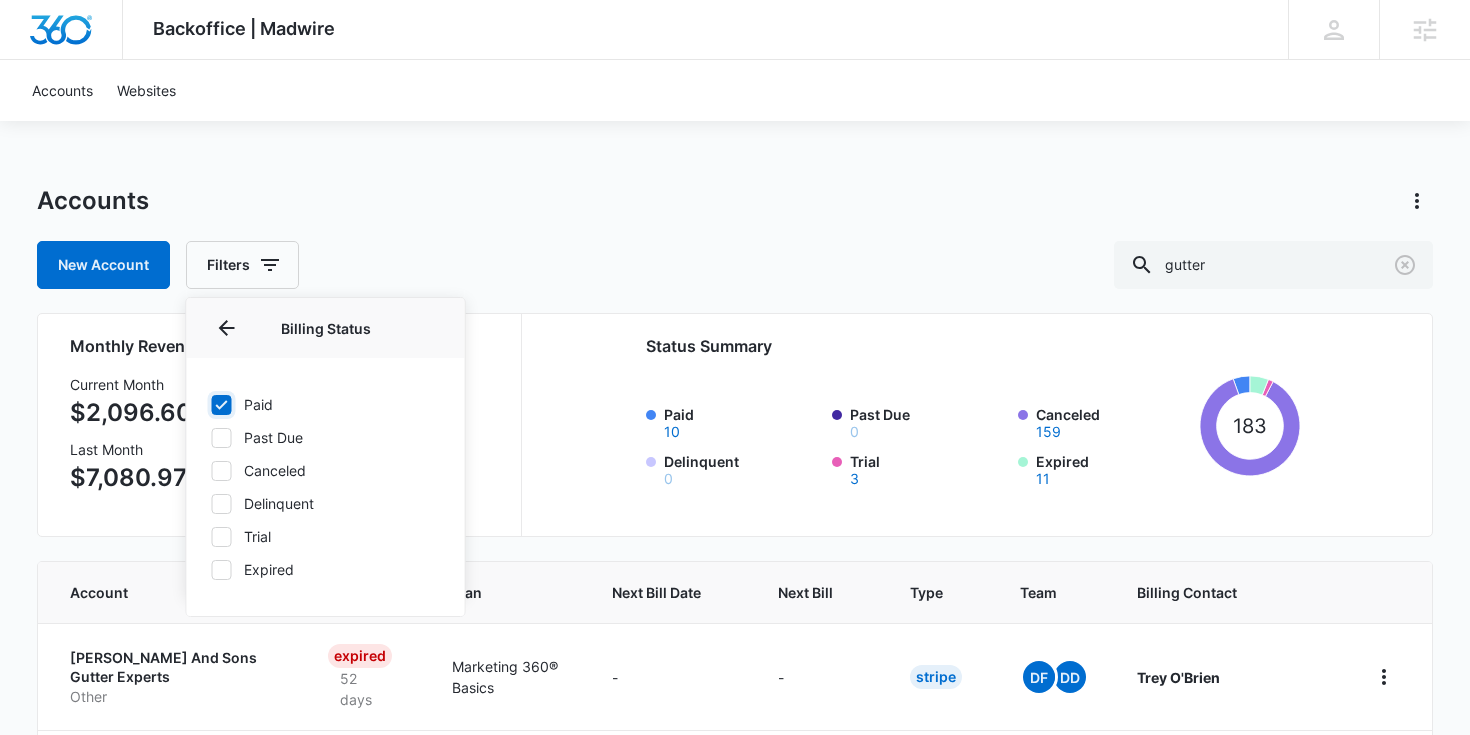 checkbox on "true" 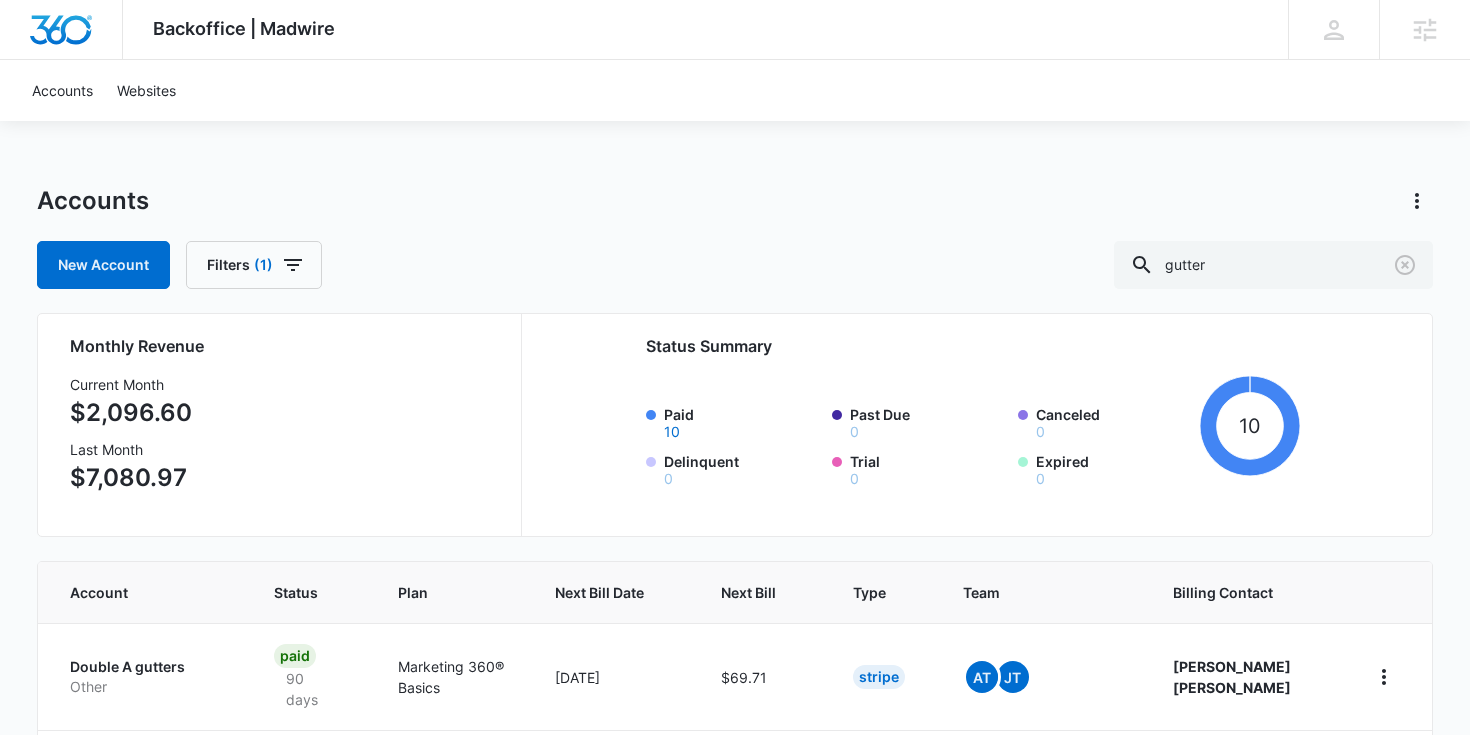 click on "Accounts New Account Filters (1) gutter" at bounding box center (735, 237) 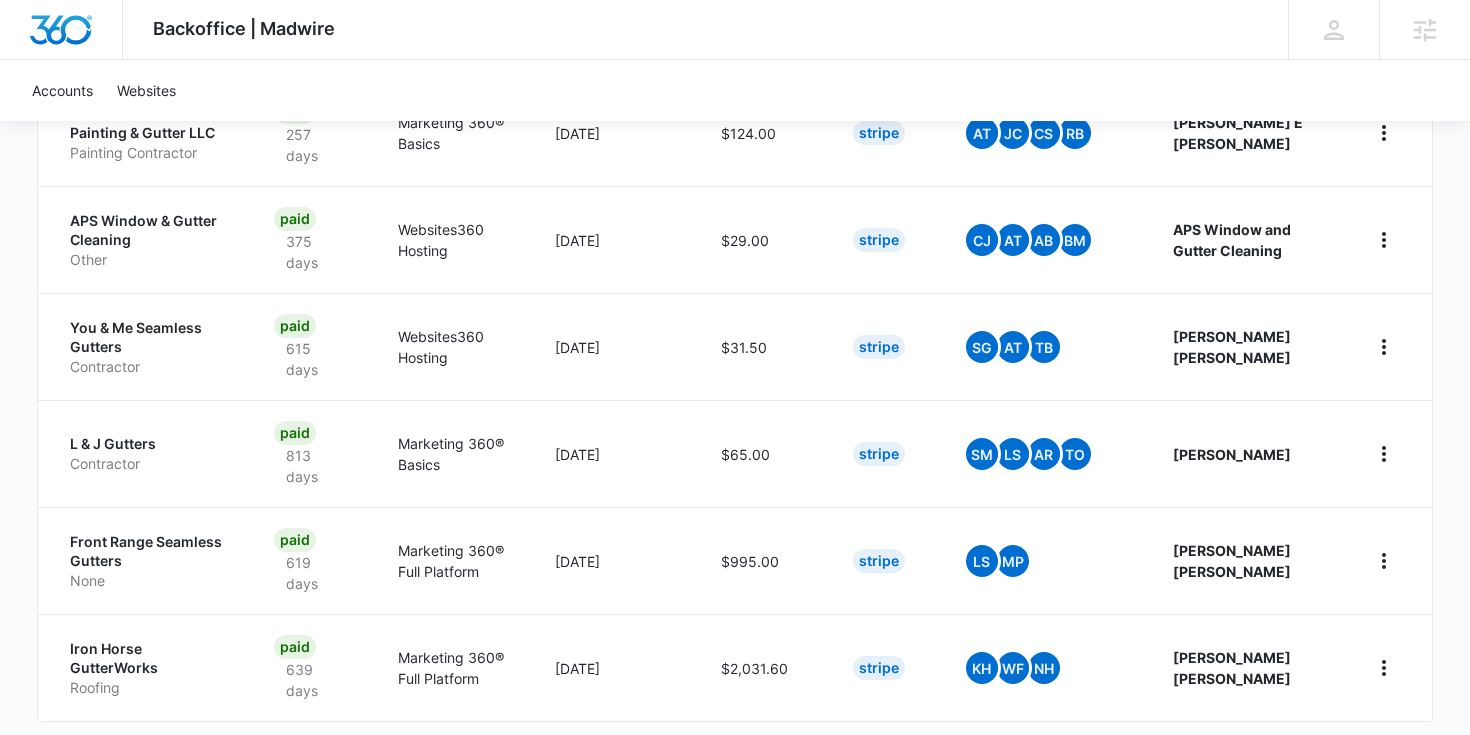 scroll, scrollTop: 1052, scrollLeft: 0, axis: vertical 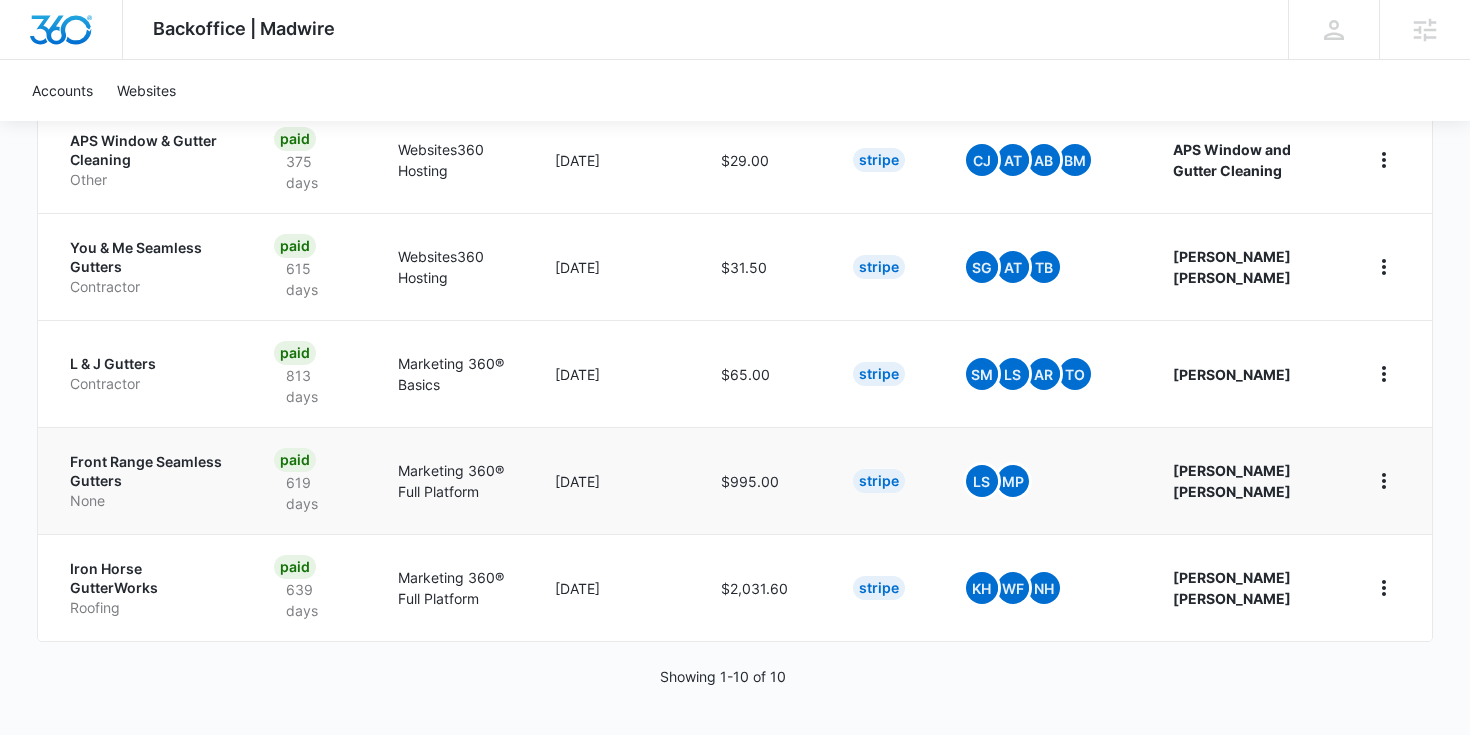click on "Front Range Seamless Gutters" at bounding box center [148, 471] 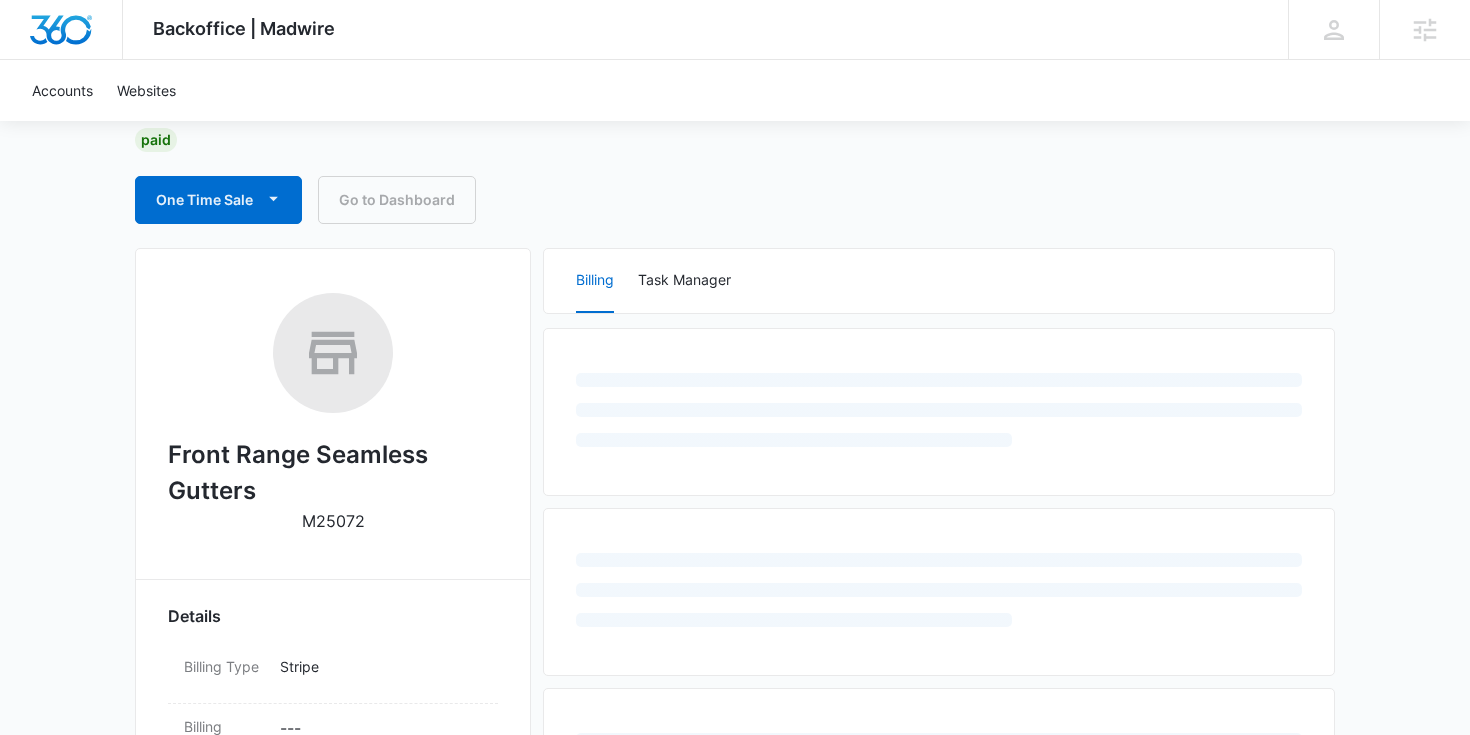 scroll, scrollTop: 154, scrollLeft: 0, axis: vertical 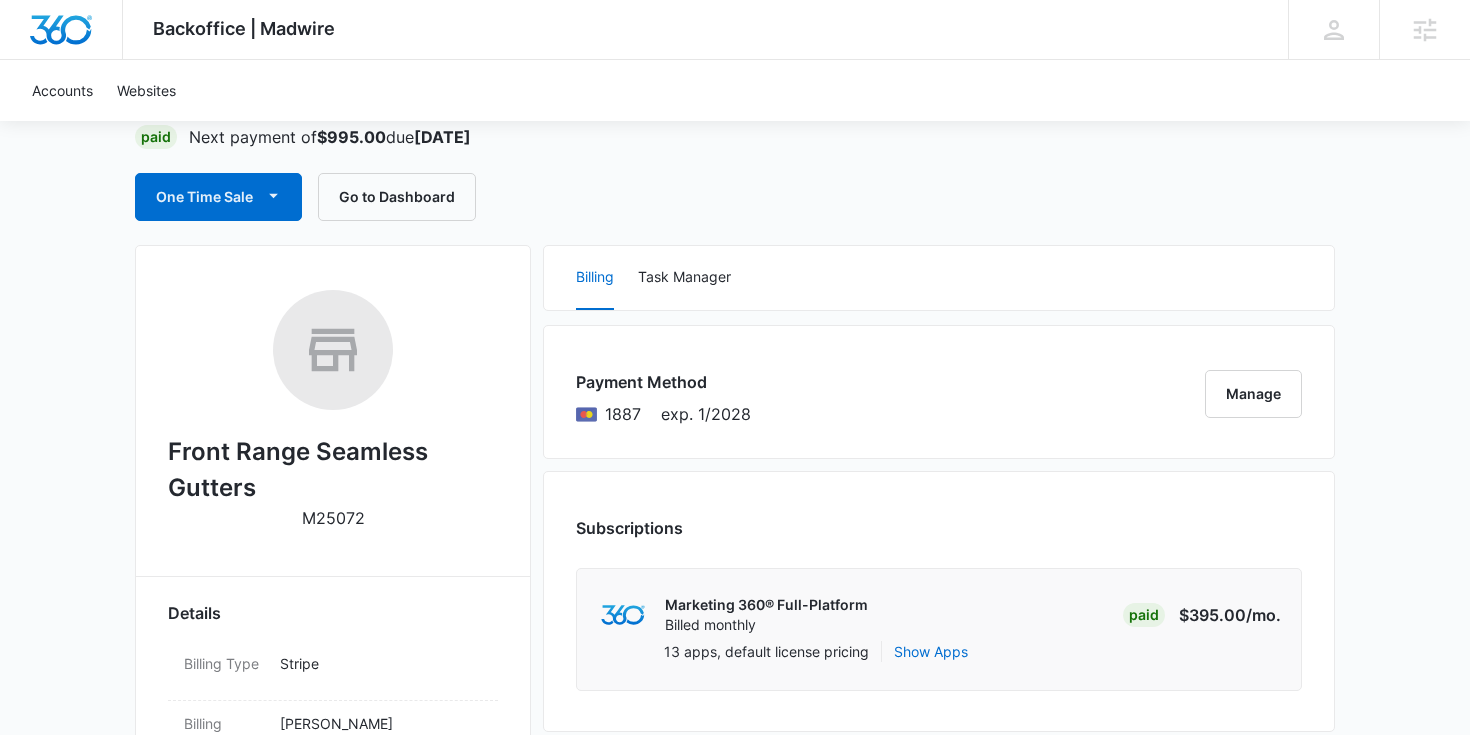 click on "Front Range Seamless Gutters" at bounding box center [333, 470] 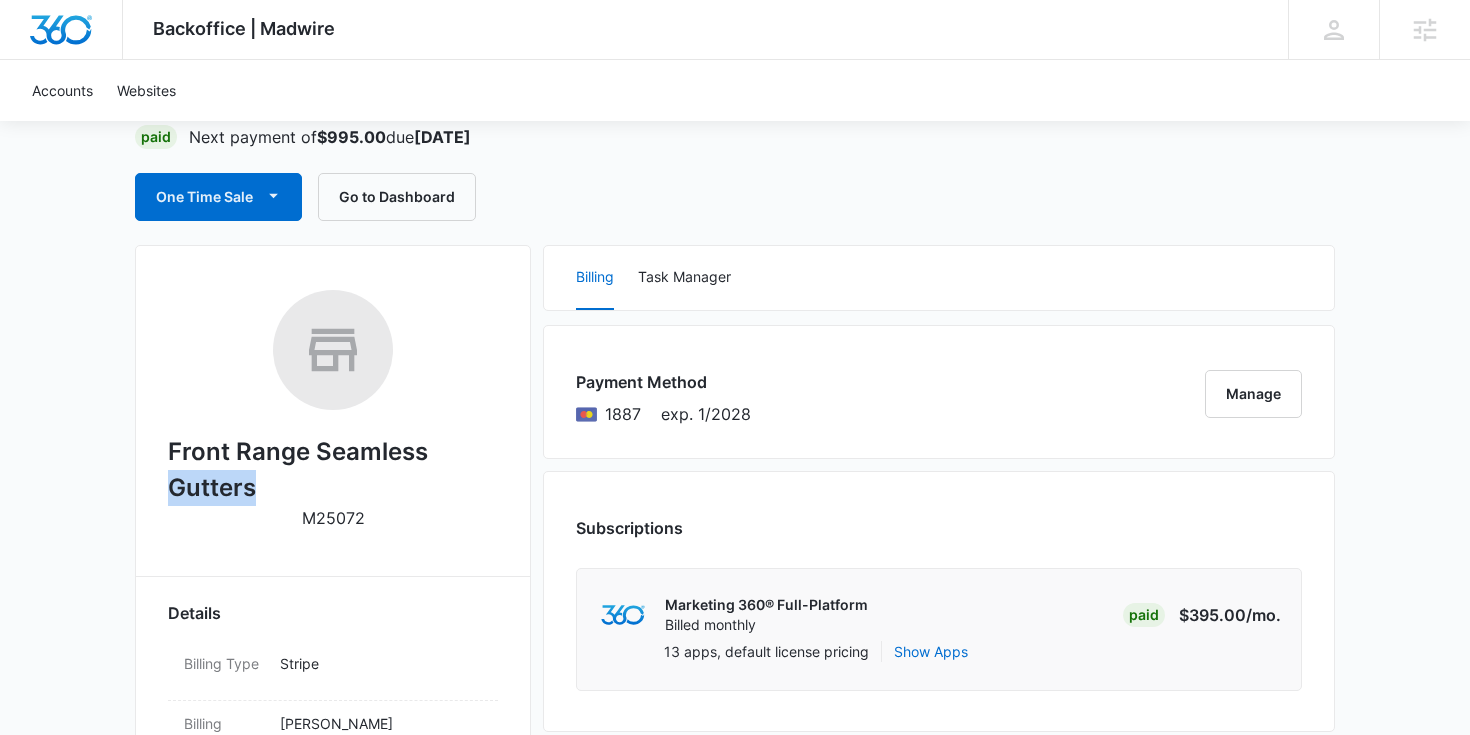 click on "Front Range Seamless Gutters" at bounding box center (333, 470) 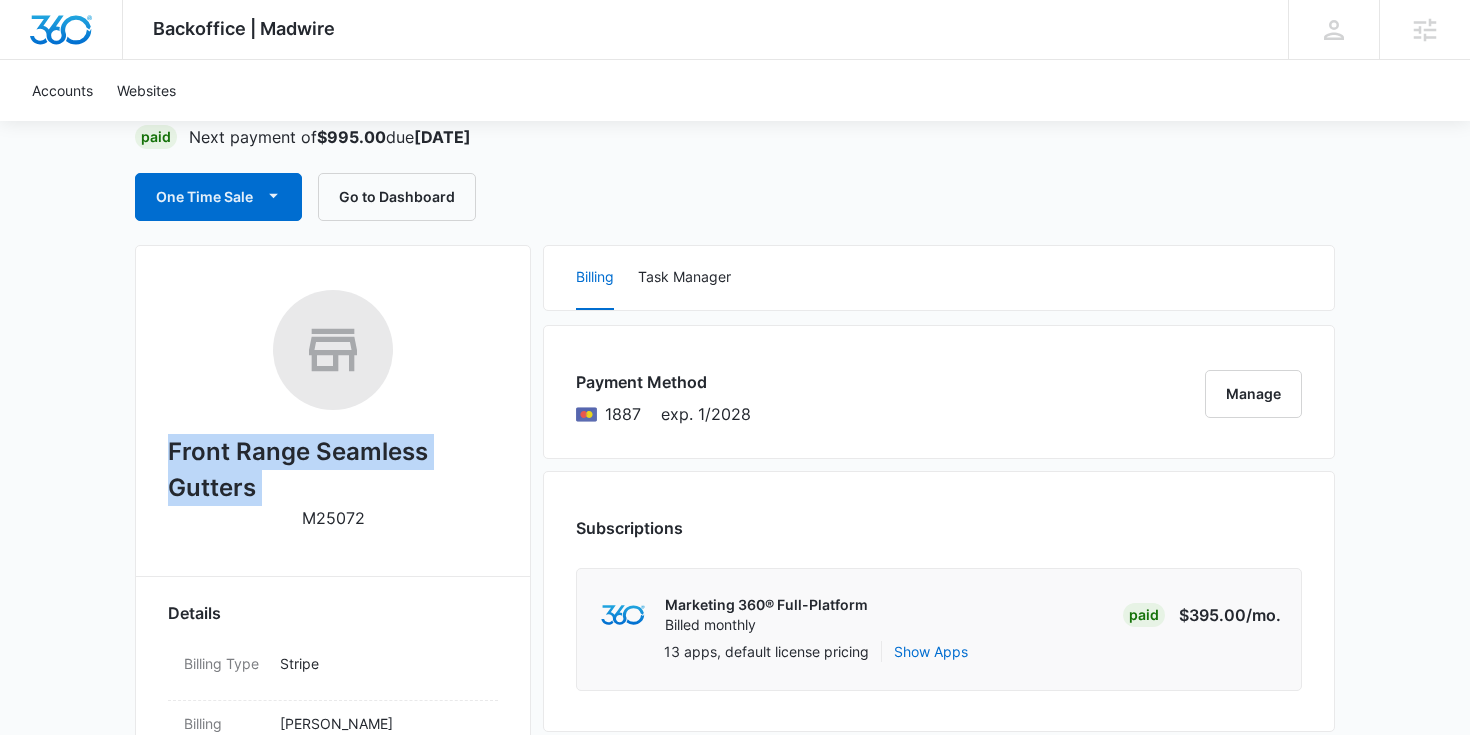 click on "Front Range Seamless Gutters" at bounding box center (333, 470) 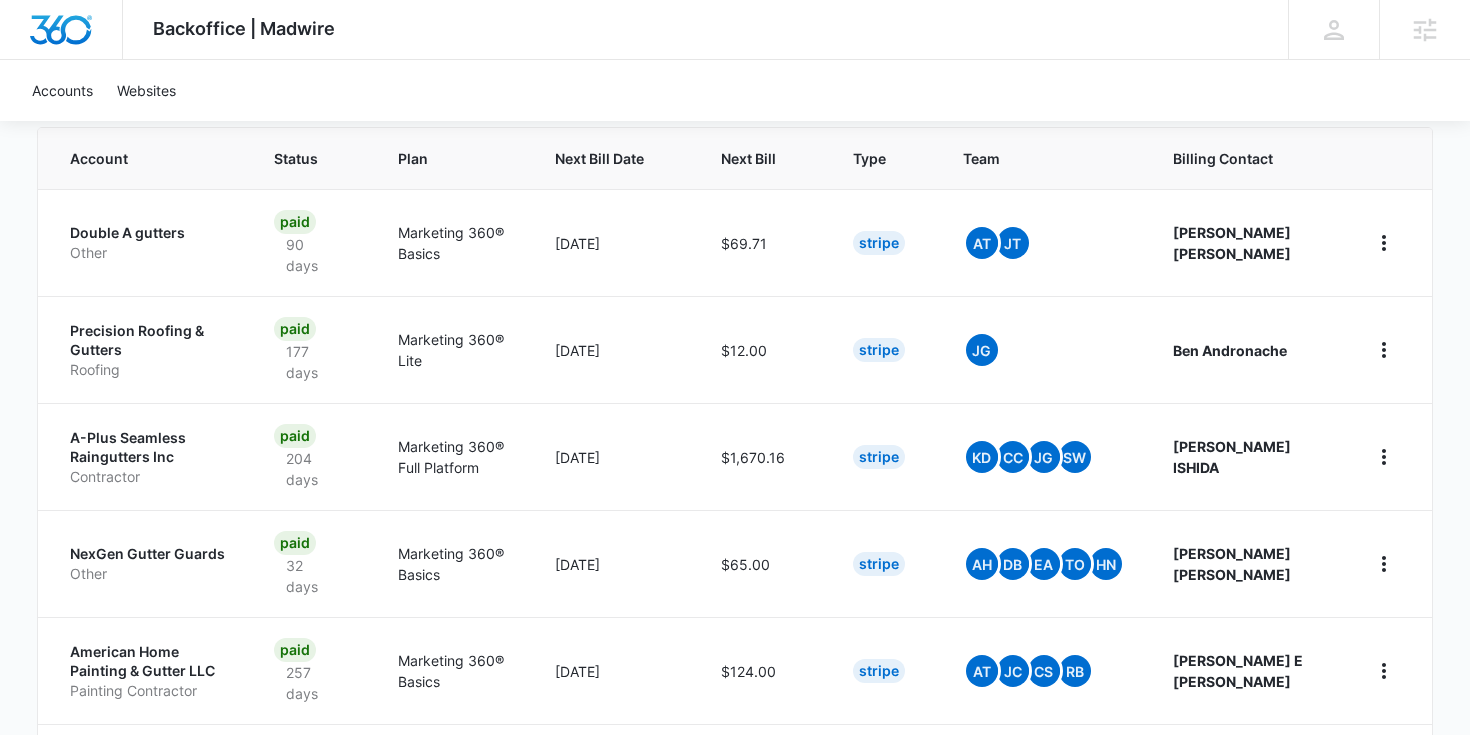 scroll, scrollTop: 0, scrollLeft: 0, axis: both 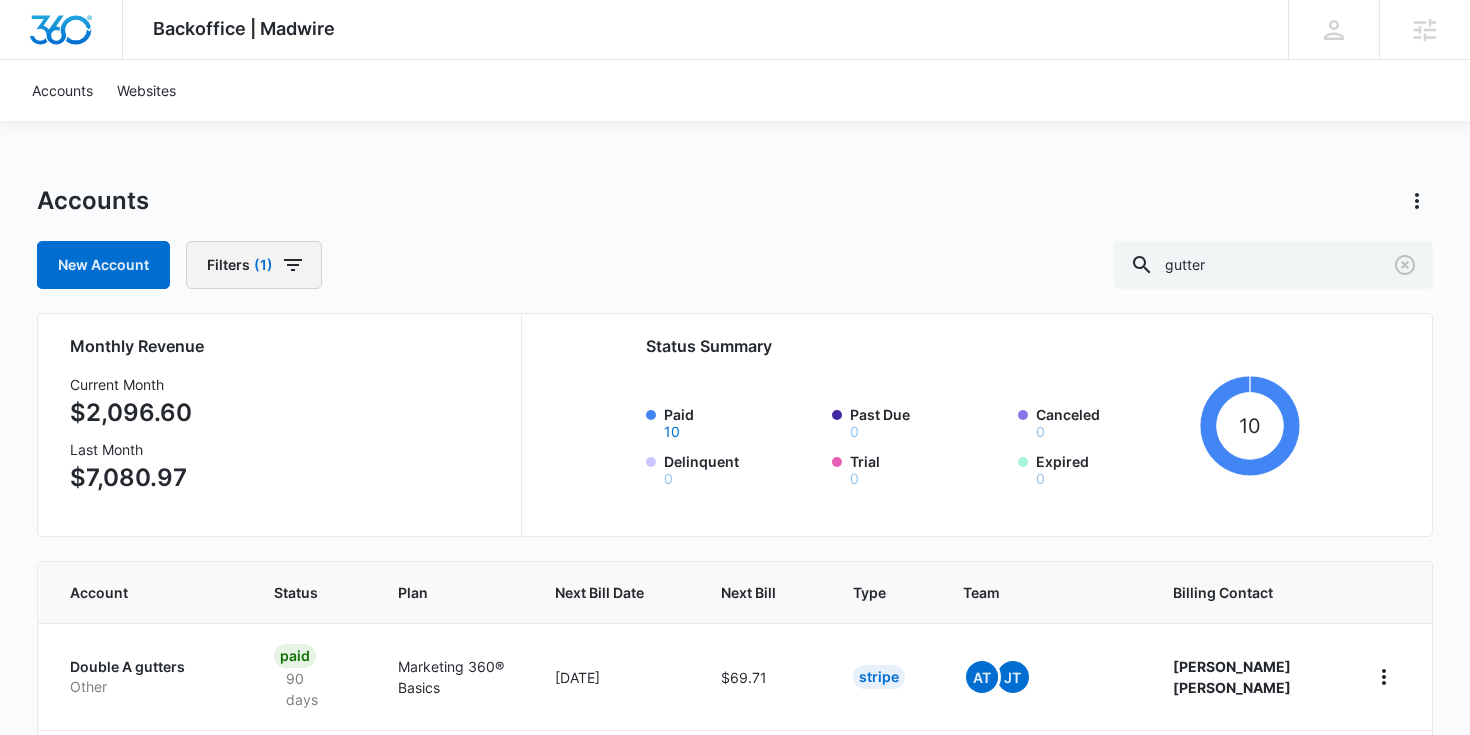 click on "Filters (1)" at bounding box center [254, 265] 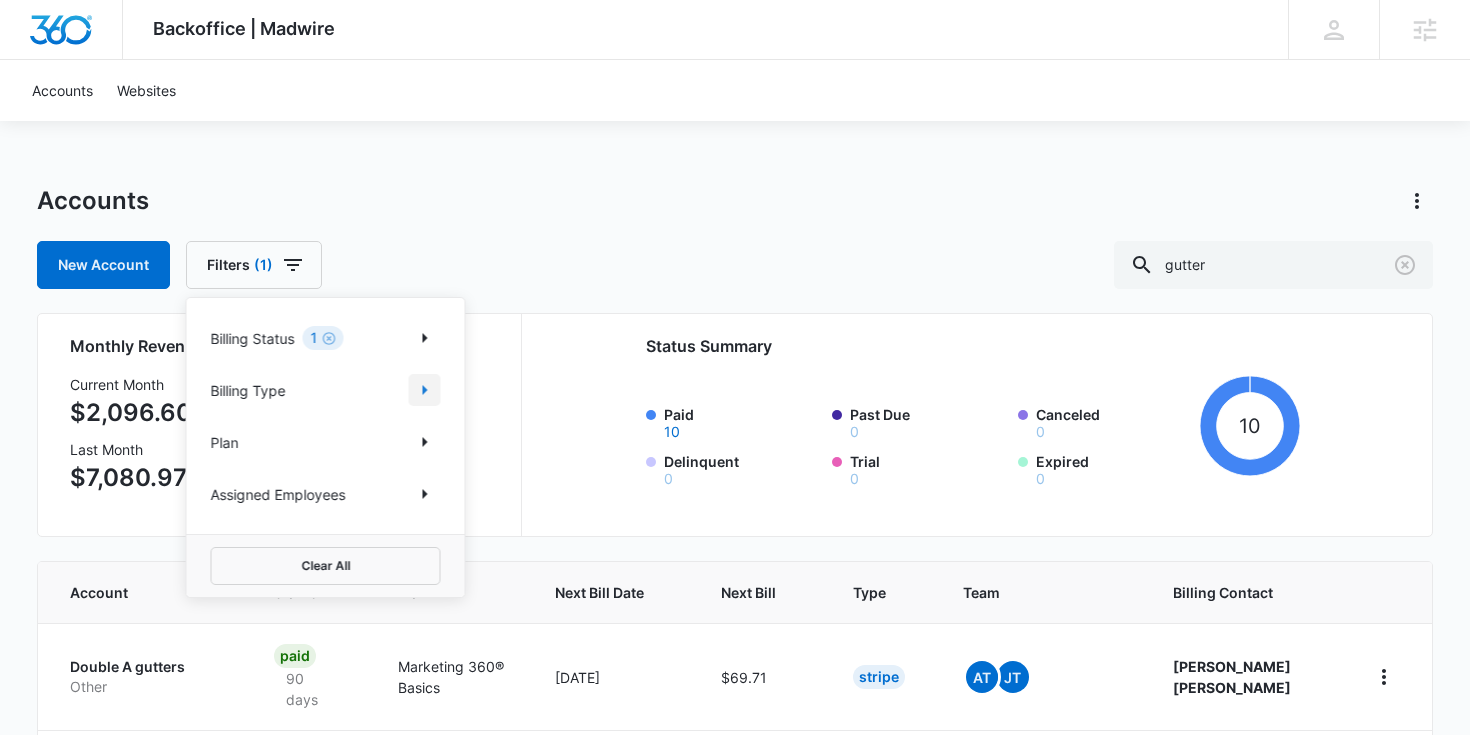 click 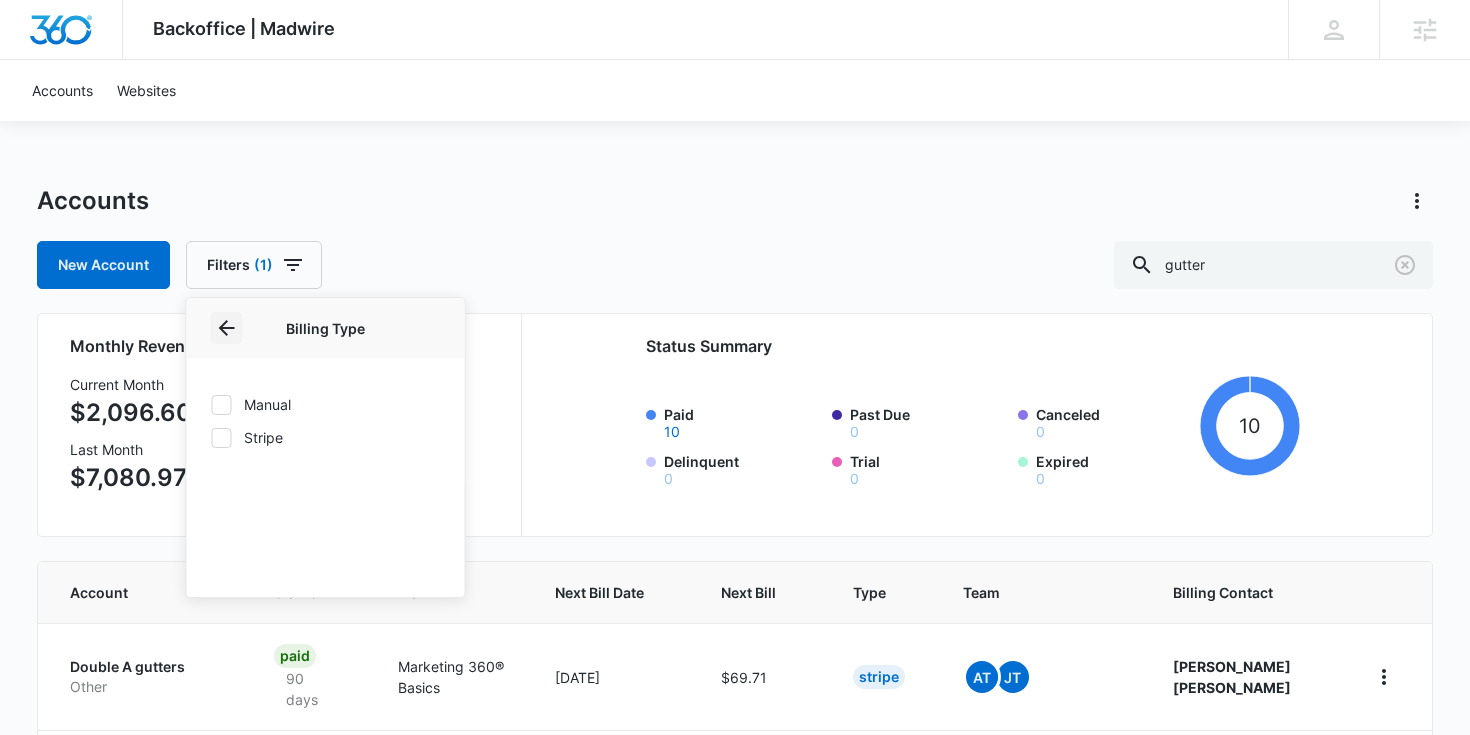 click 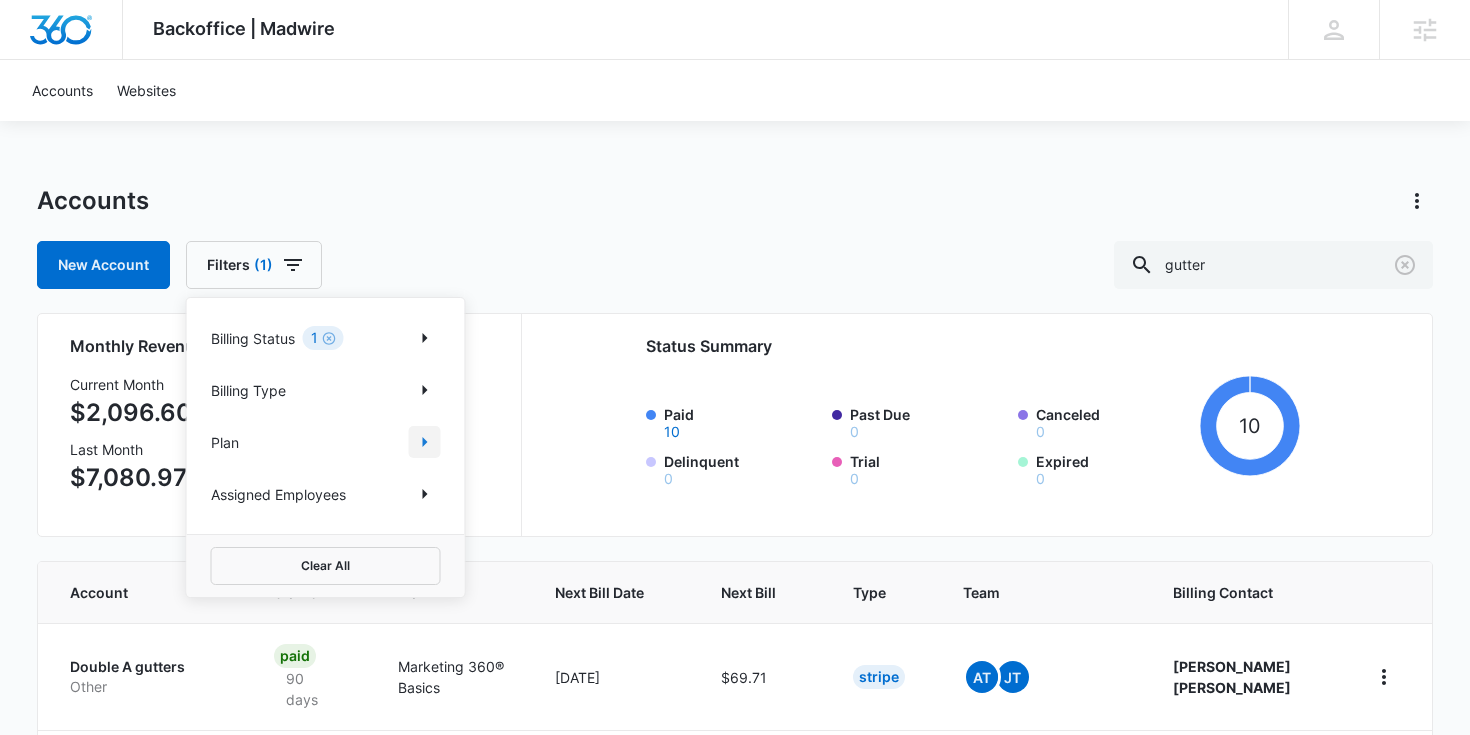 click 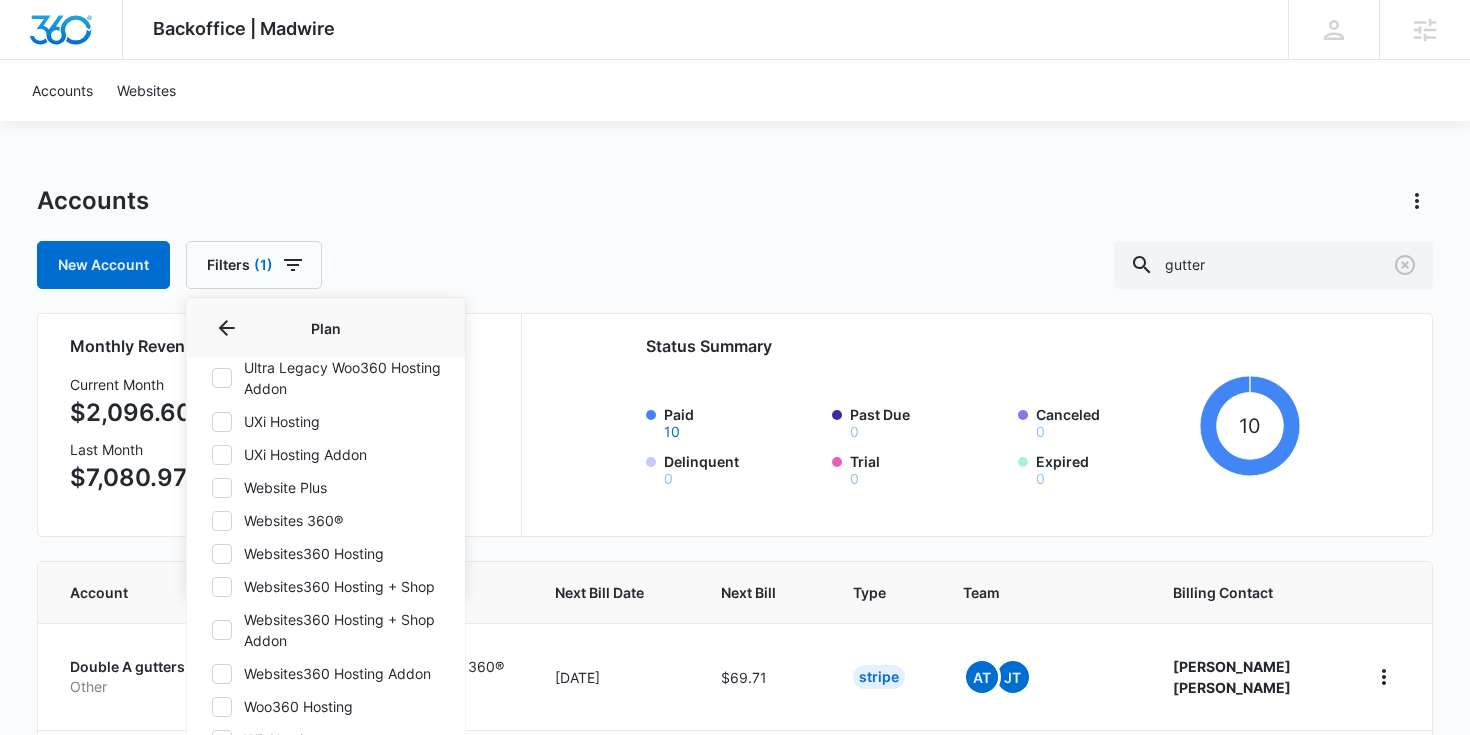 scroll, scrollTop: 1658, scrollLeft: 0, axis: vertical 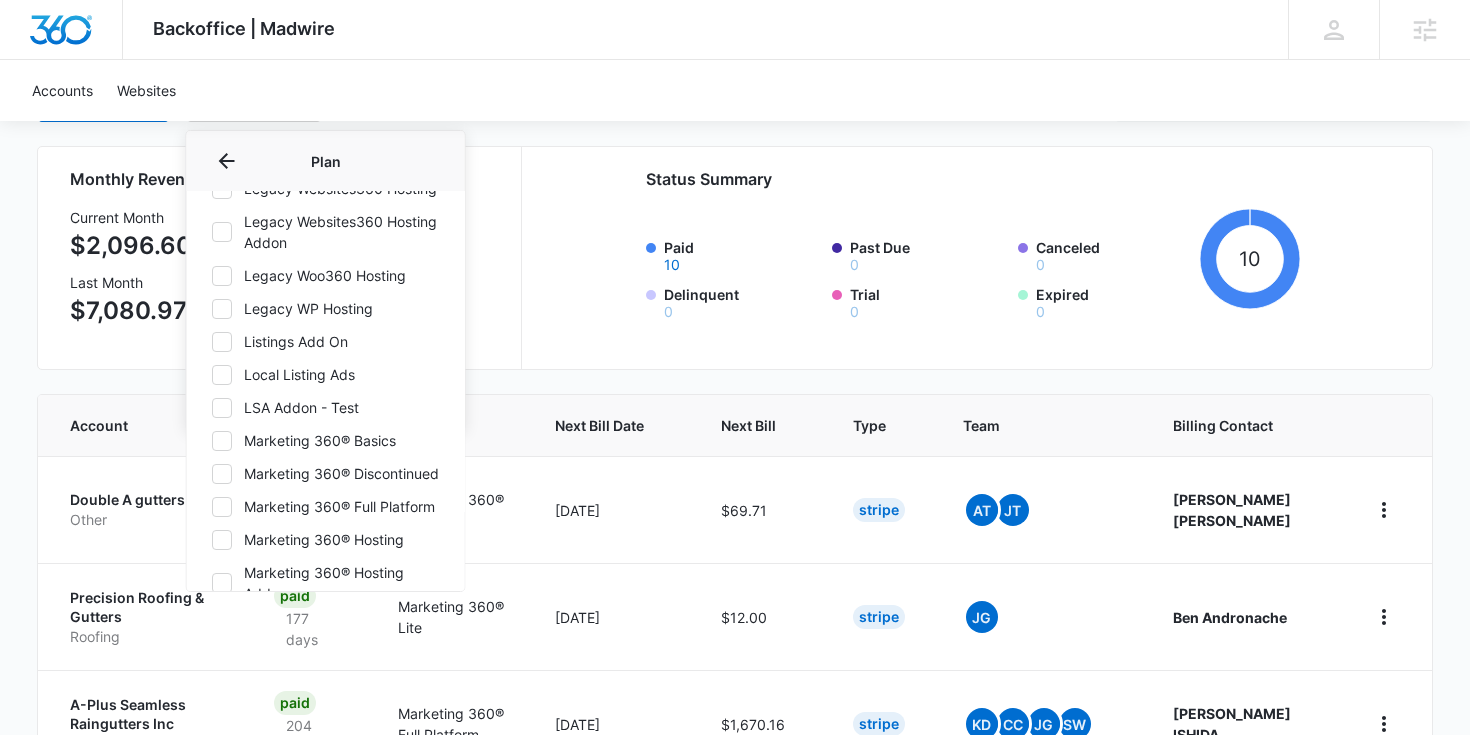 click on "Marketing 360® Basics" at bounding box center (326, 440) 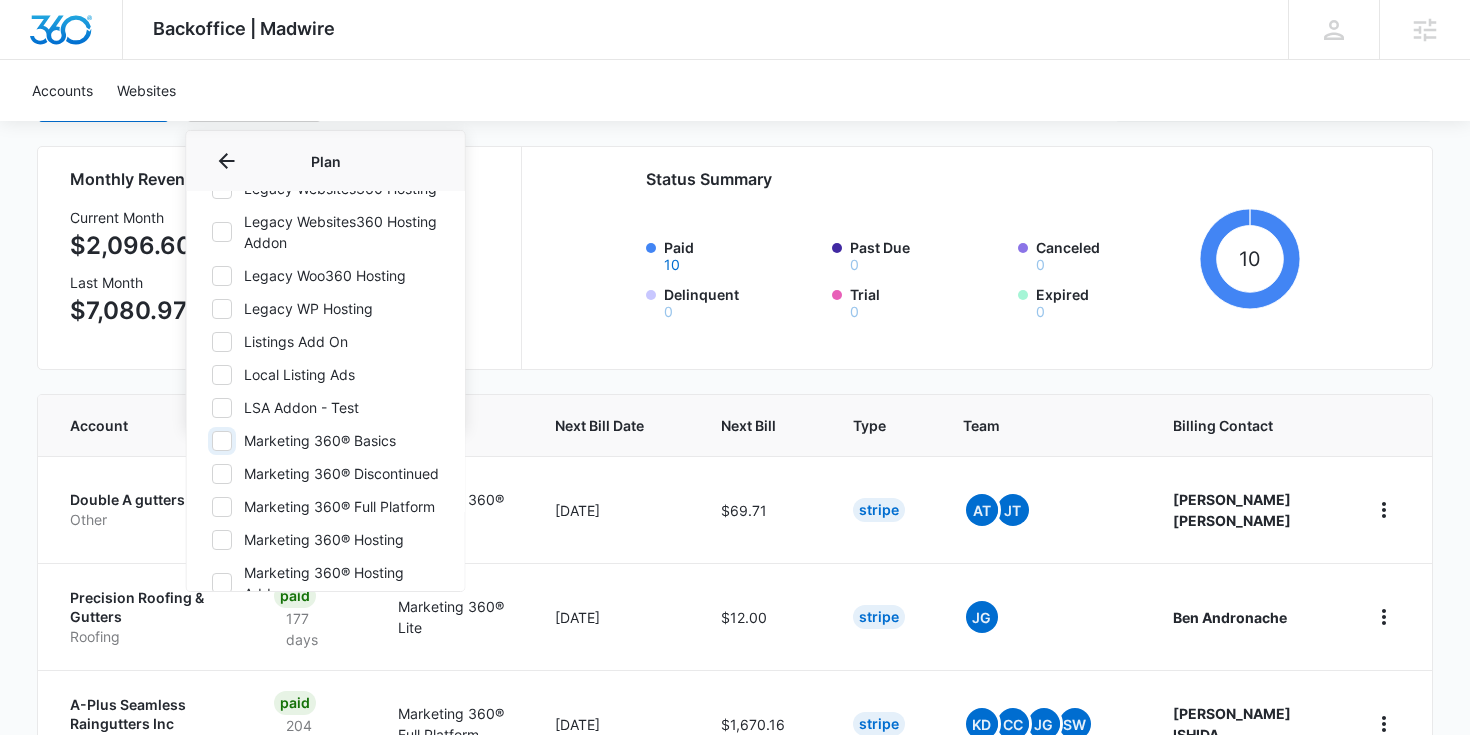 click on "Marketing 360® Basics" at bounding box center [211, 440] 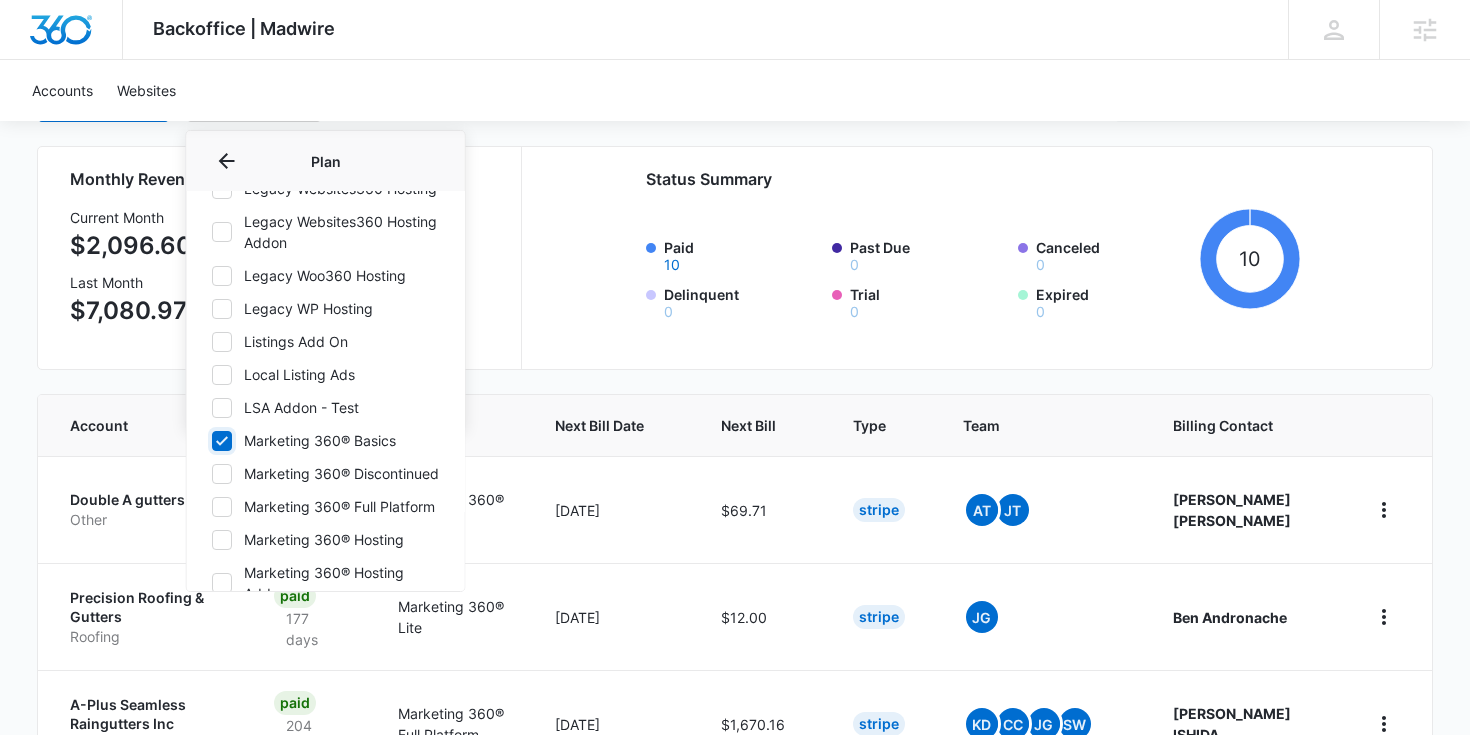 checkbox on "true" 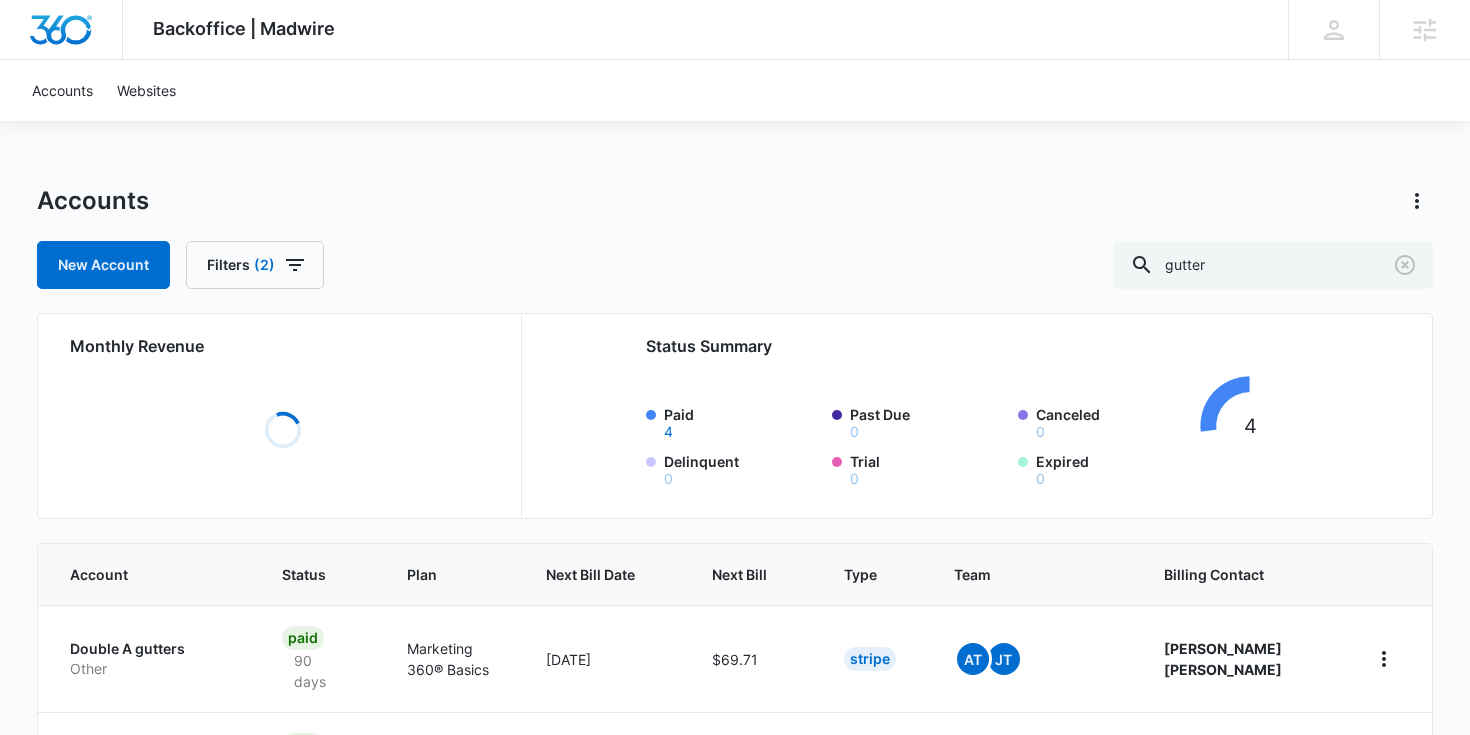 click on "Accounts New Account Filters (2) gutter" at bounding box center [735, 237] 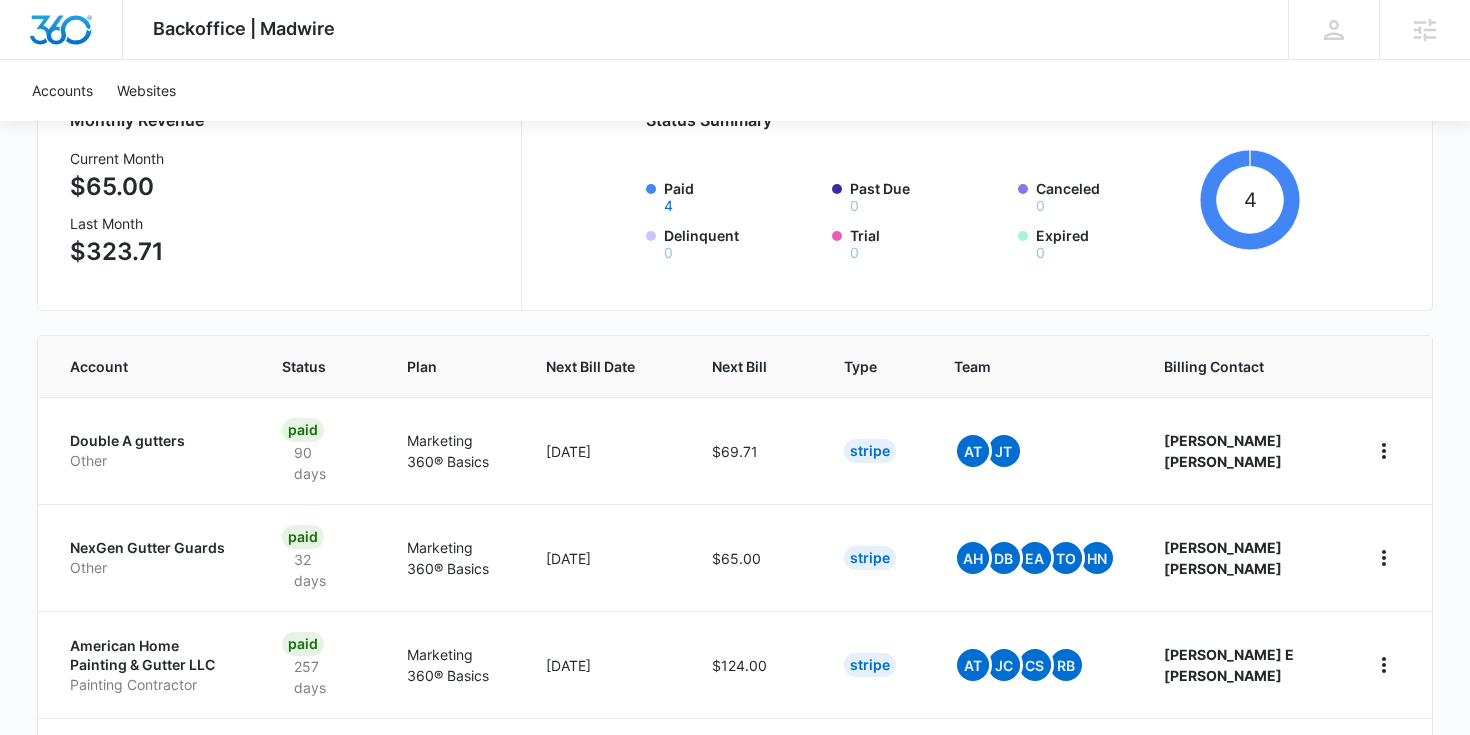 scroll, scrollTop: 0, scrollLeft: 0, axis: both 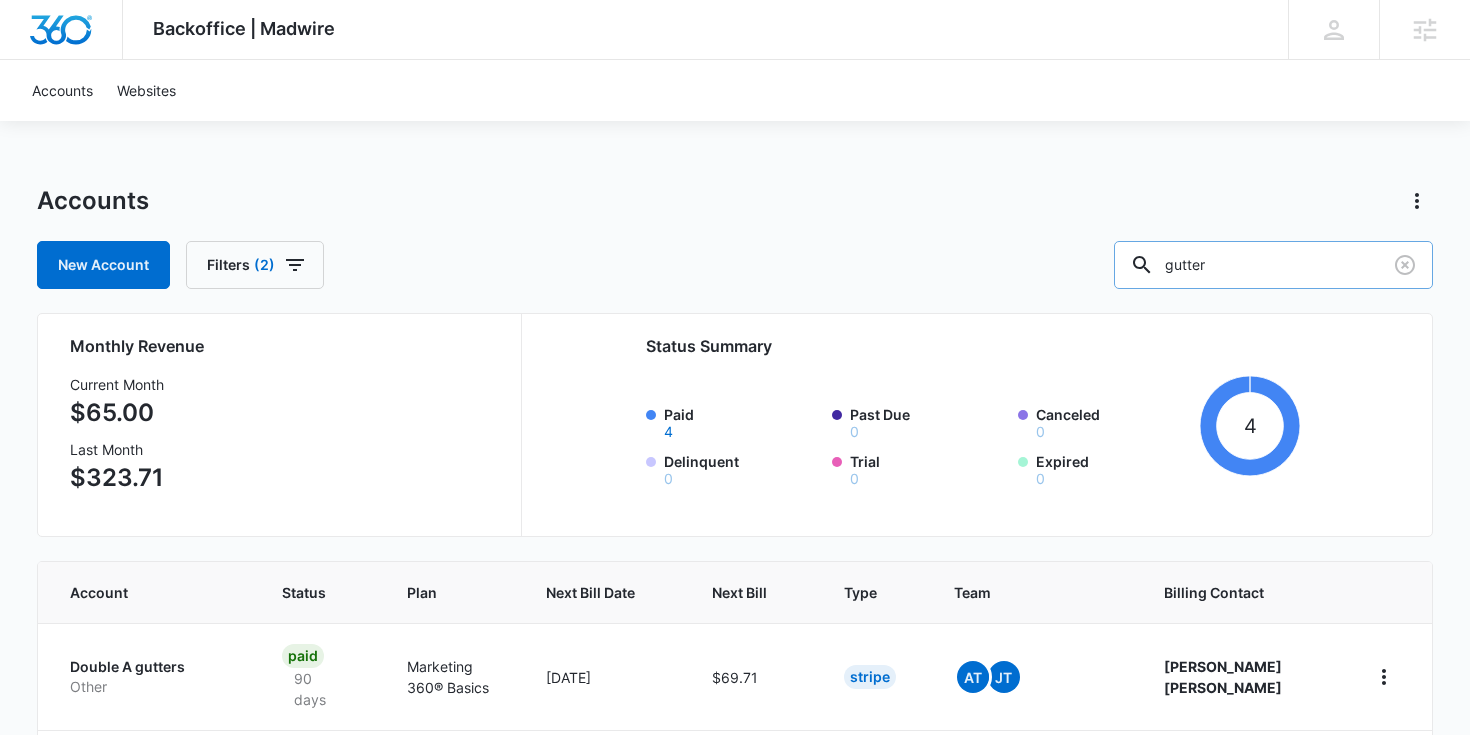 click on "gutter" at bounding box center (1273, 265) 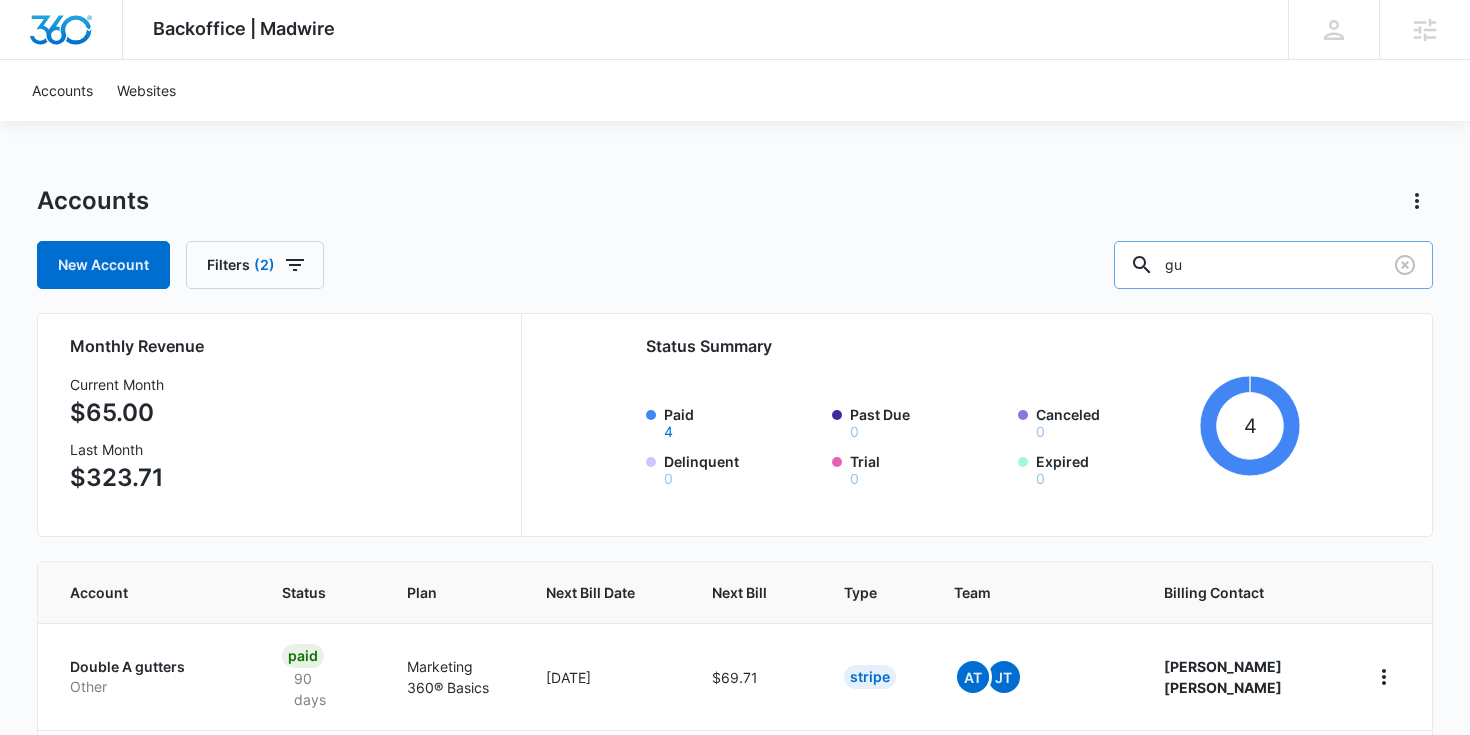 type on "g" 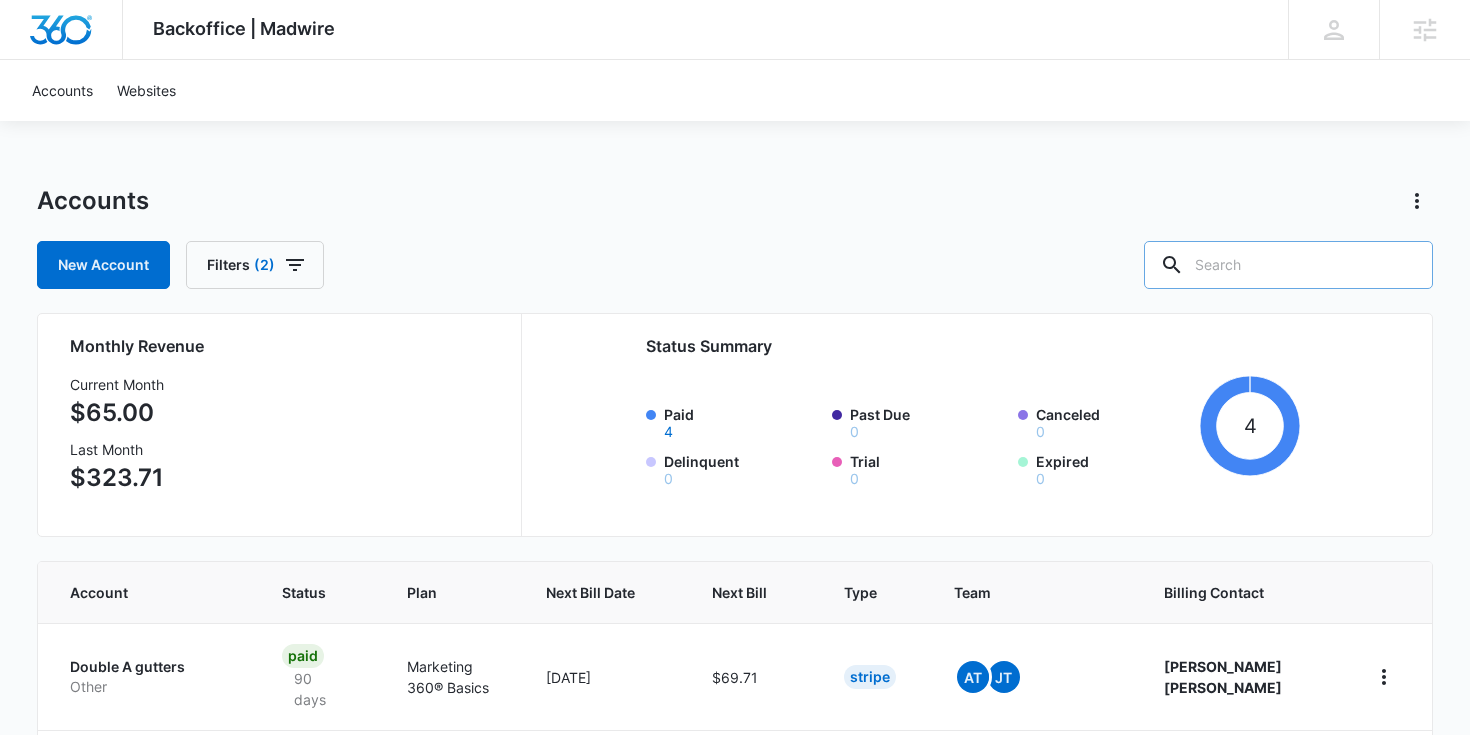 type 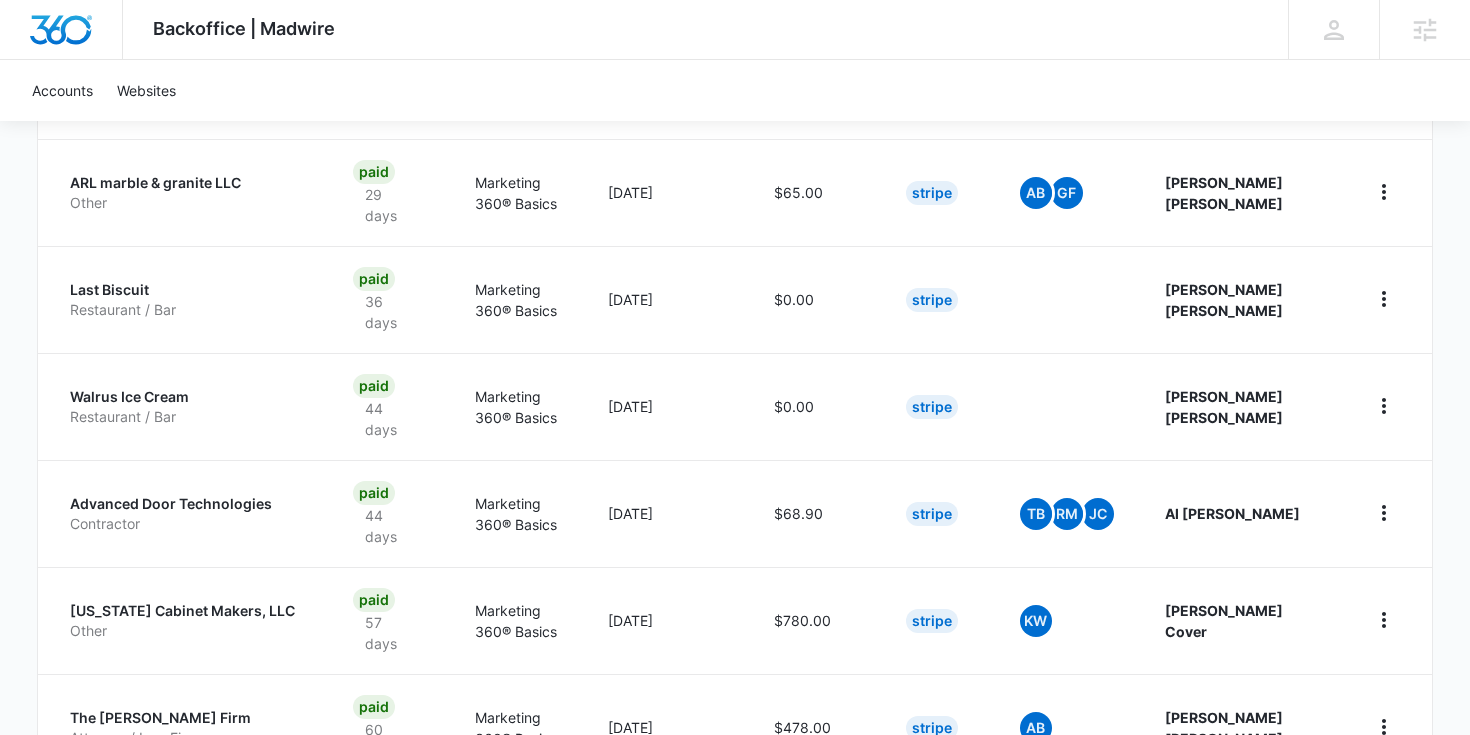 scroll, scrollTop: 1020, scrollLeft: 0, axis: vertical 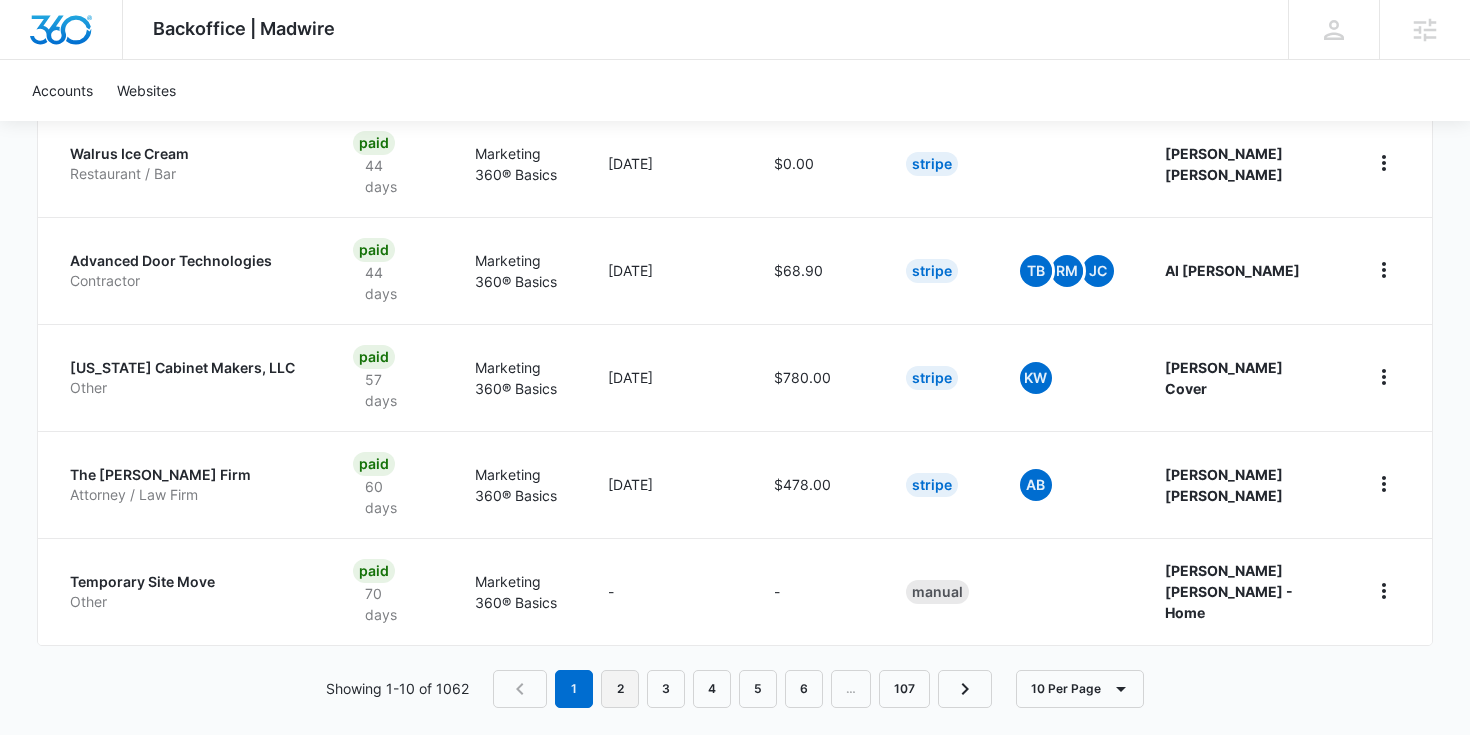 click on "2" at bounding box center [620, 689] 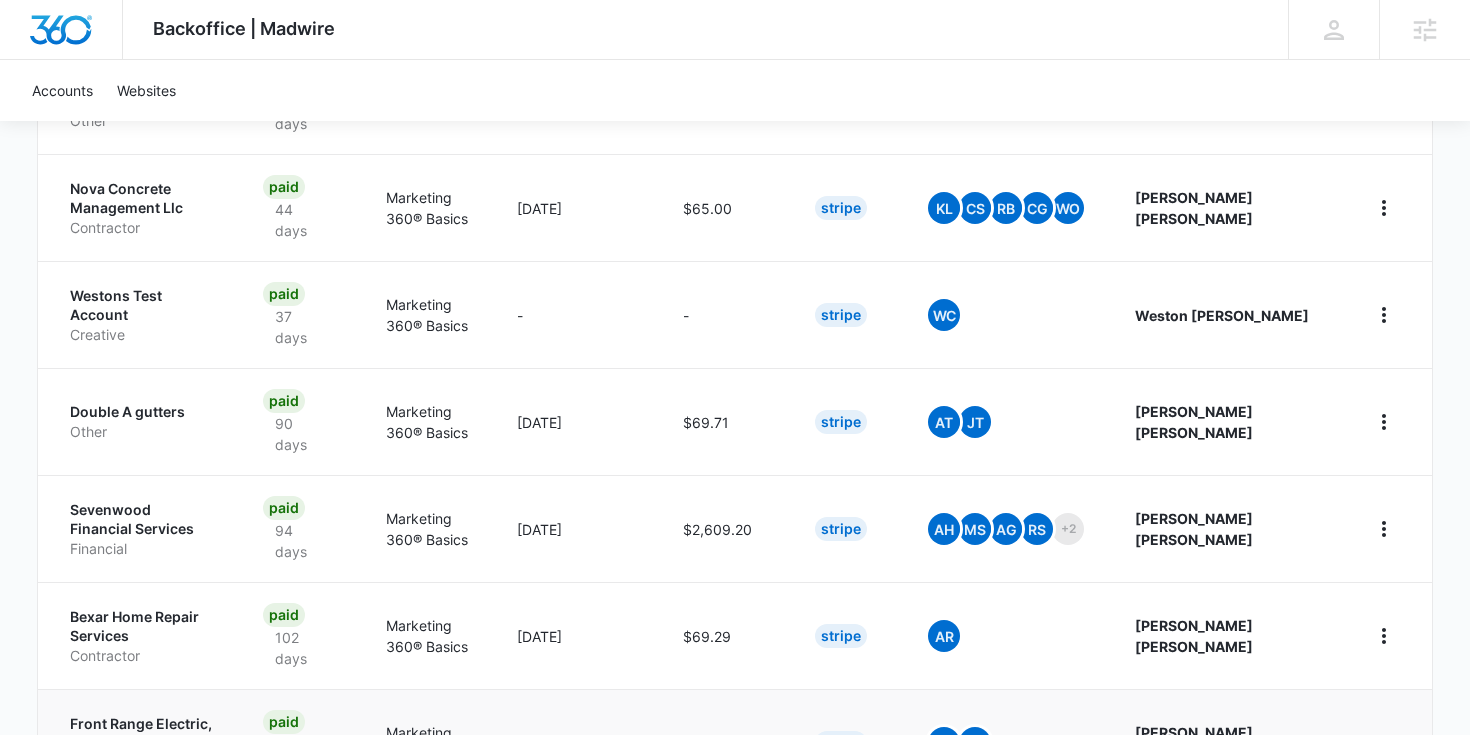 scroll, scrollTop: 686, scrollLeft: 0, axis: vertical 